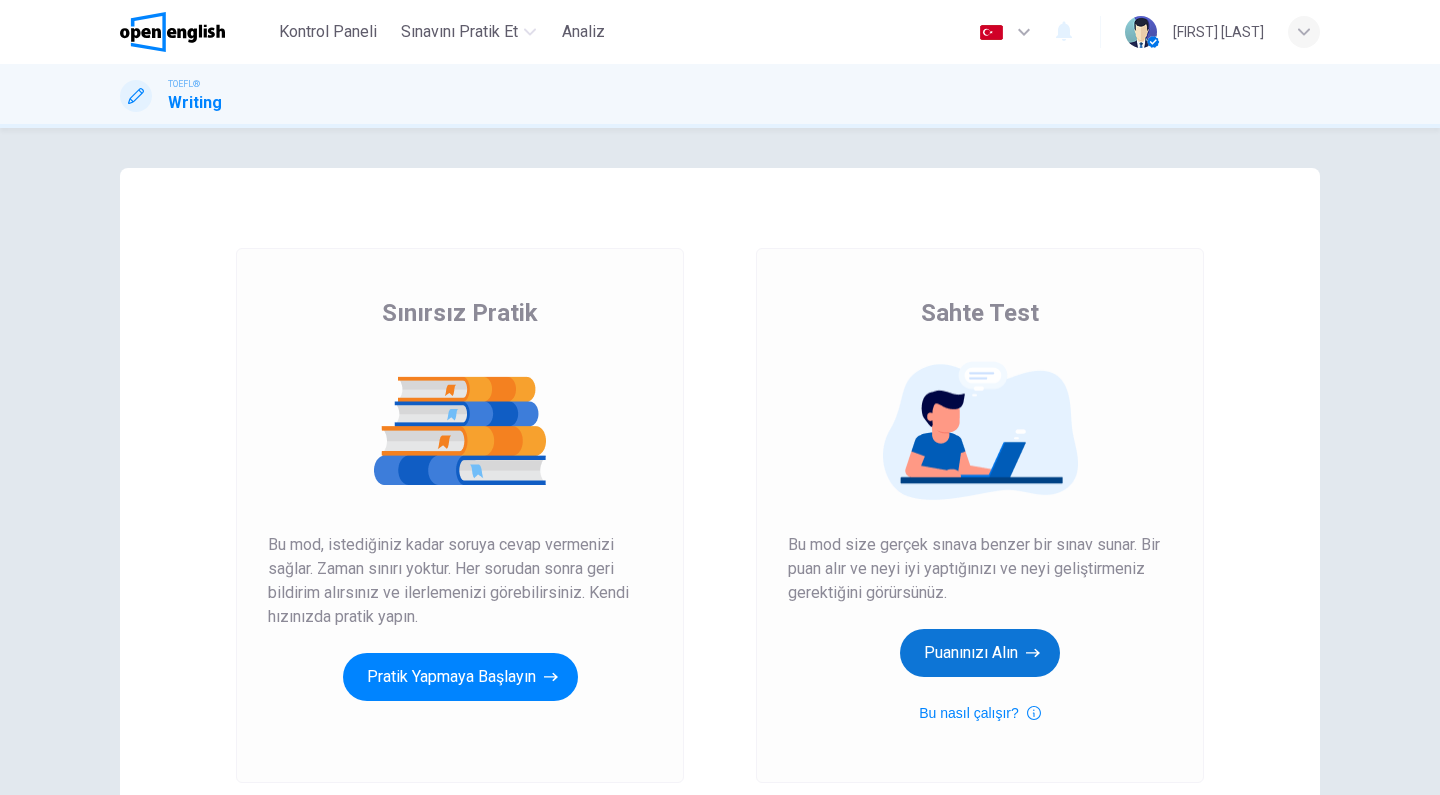 scroll, scrollTop: 0, scrollLeft: 0, axis: both 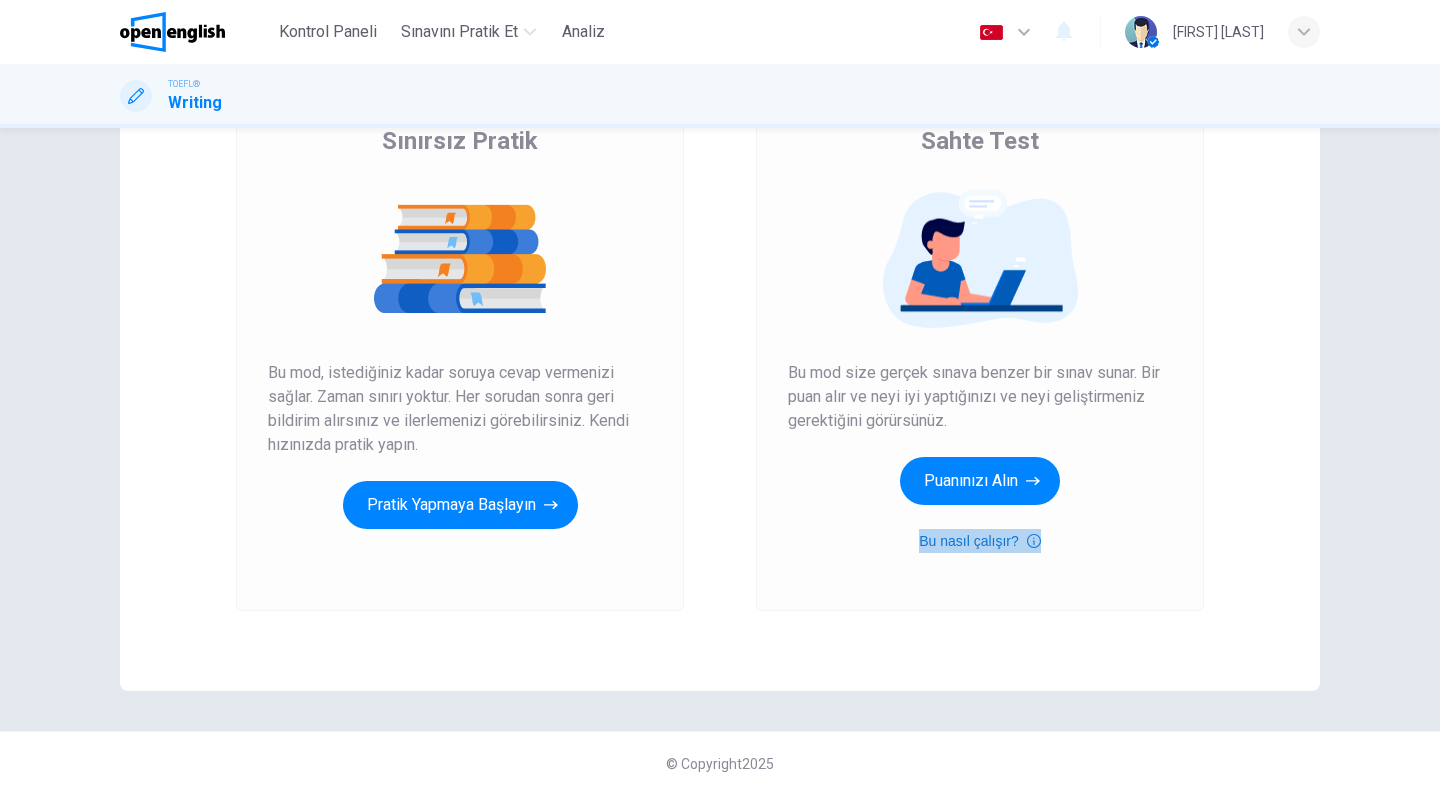click on "Bu nasıl çalışır?" at bounding box center [980, 541] 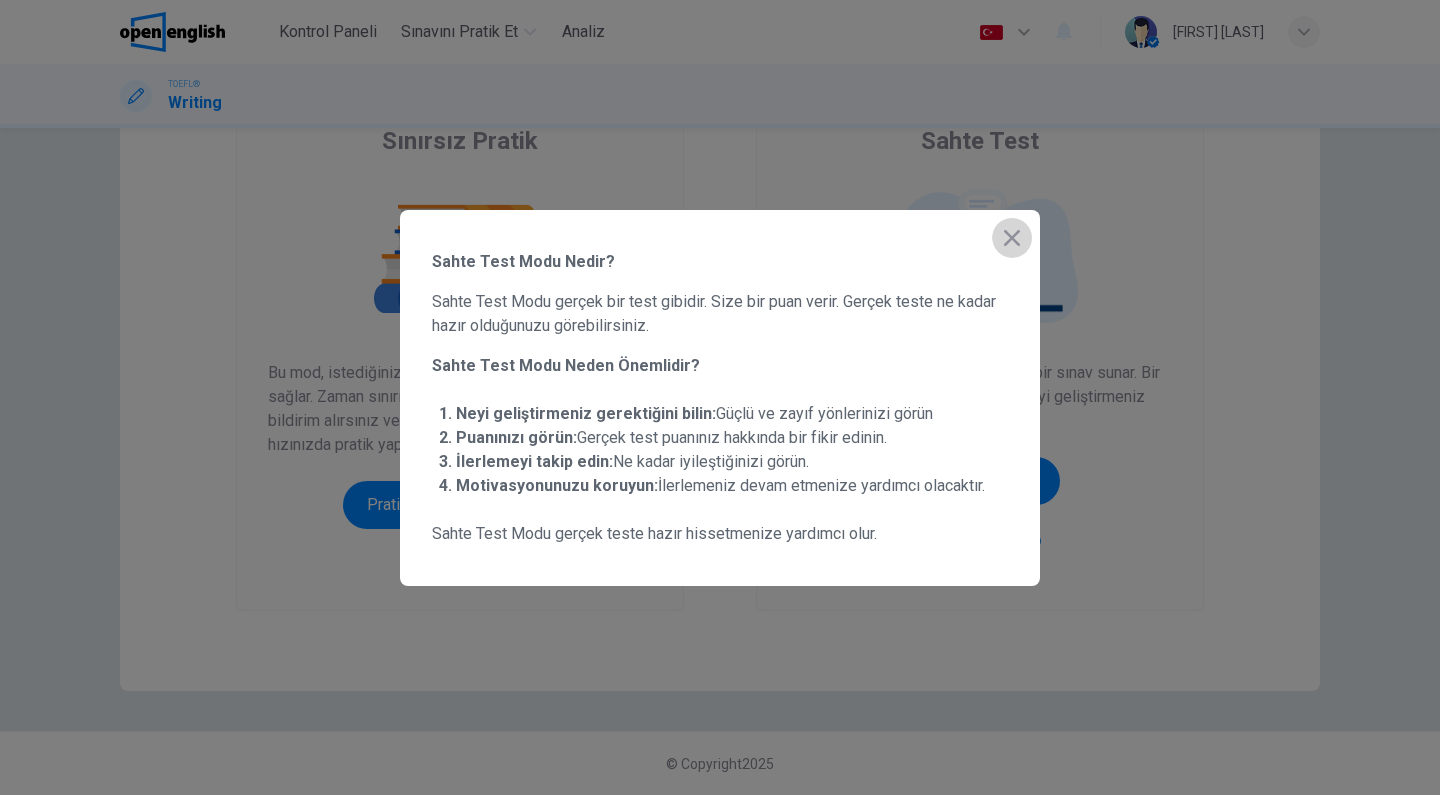 click at bounding box center (1012, 238) 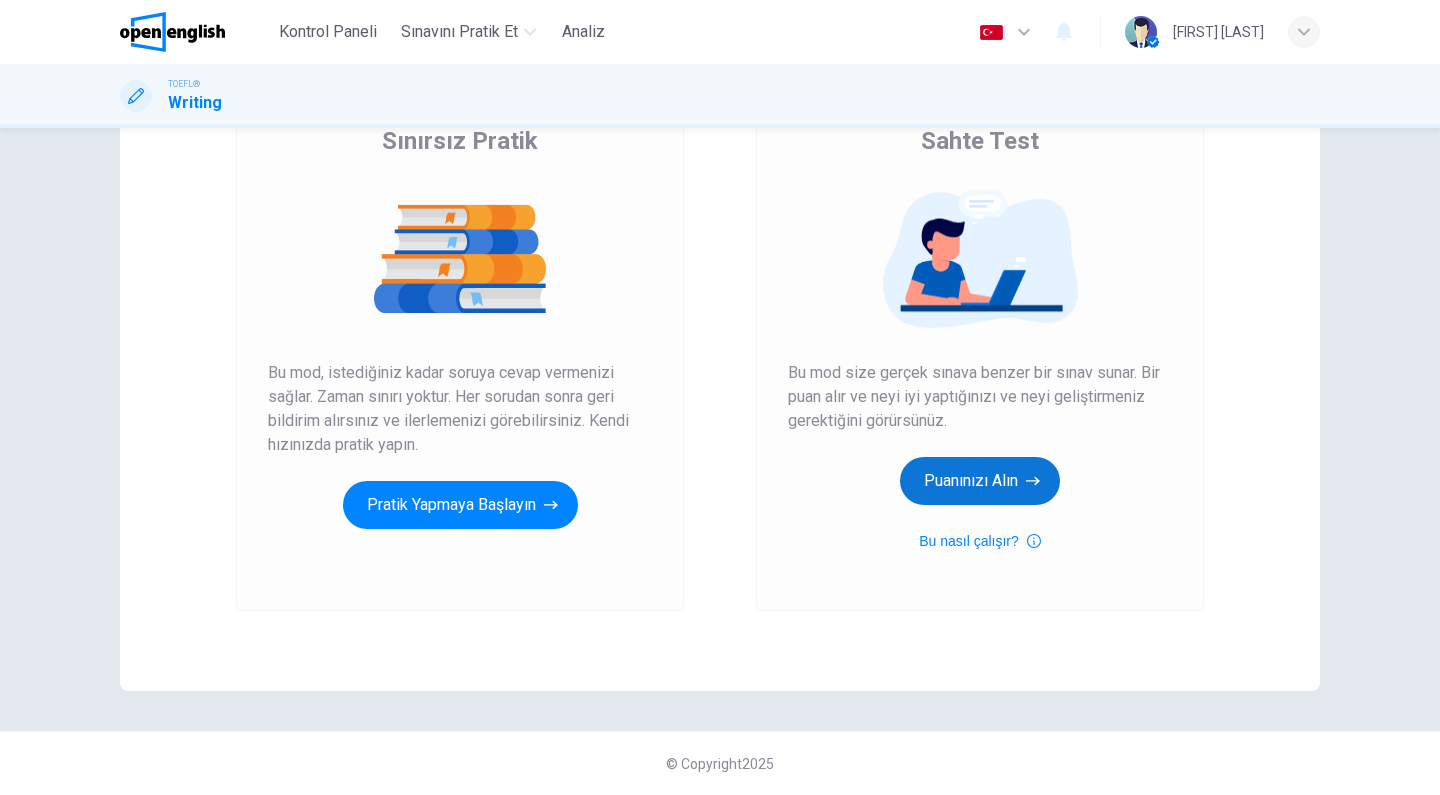 click on "Puanınızı Alın" at bounding box center [460, 505] 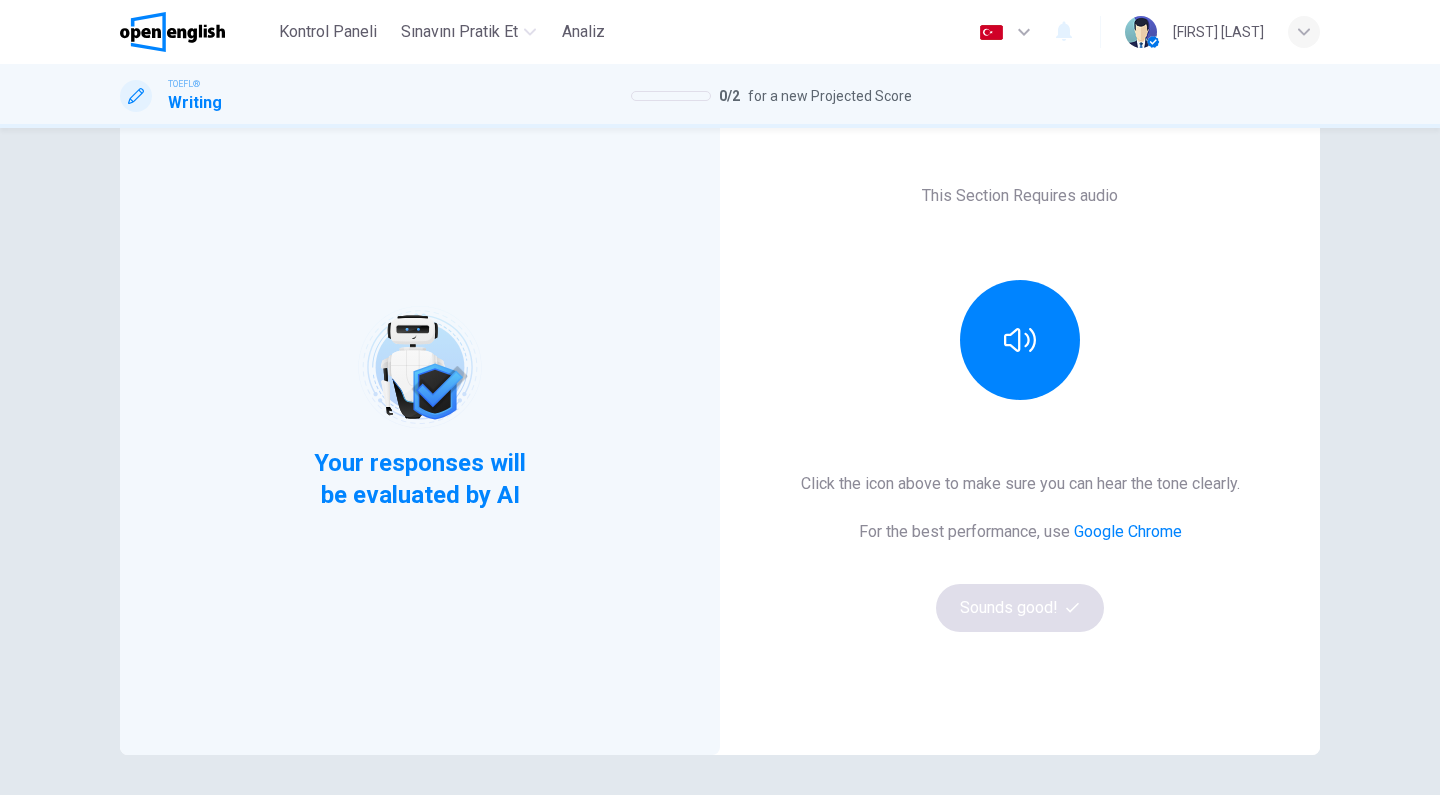 scroll, scrollTop: 110, scrollLeft: 0, axis: vertical 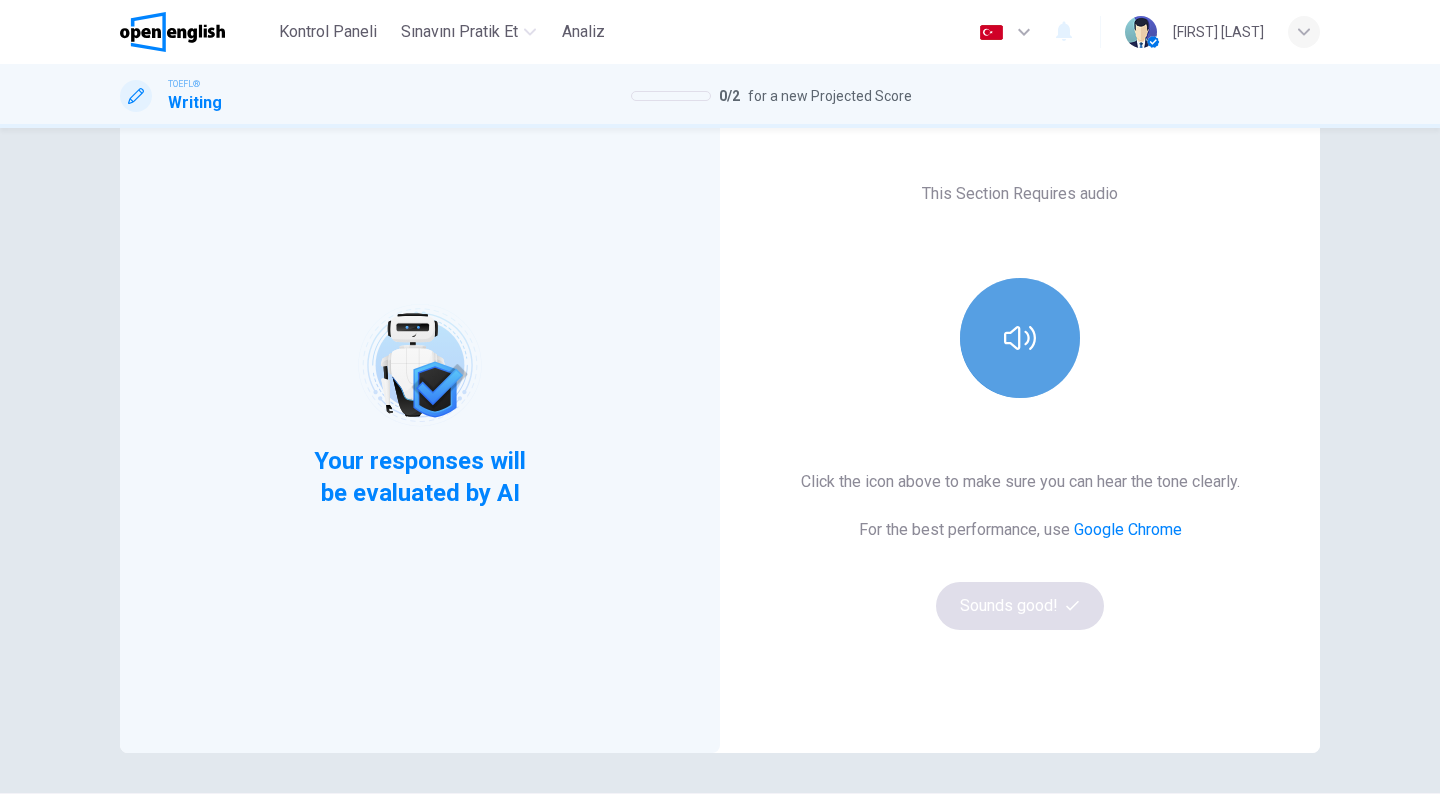 click at bounding box center (1020, 338) 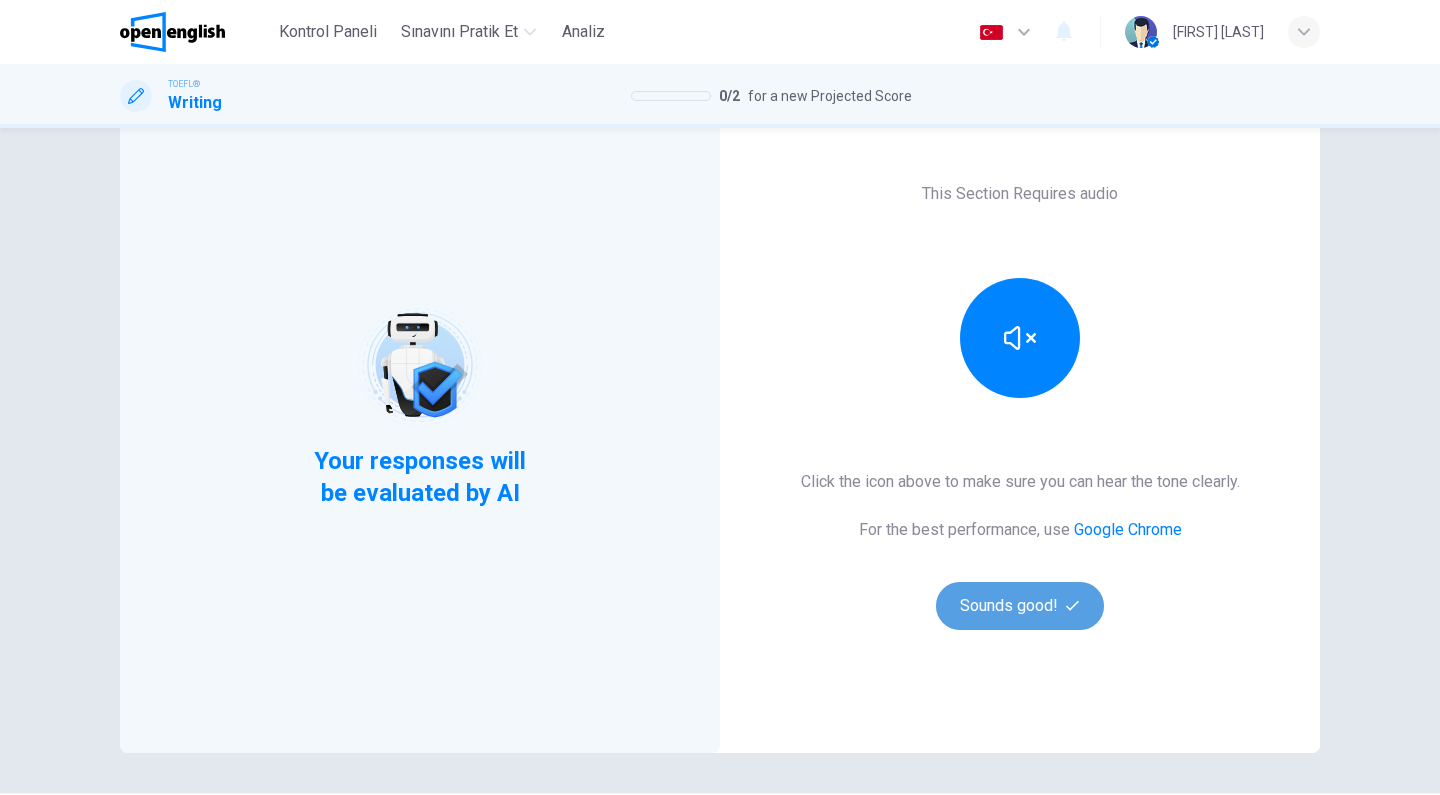 click on "Sounds good!" at bounding box center (1020, 606) 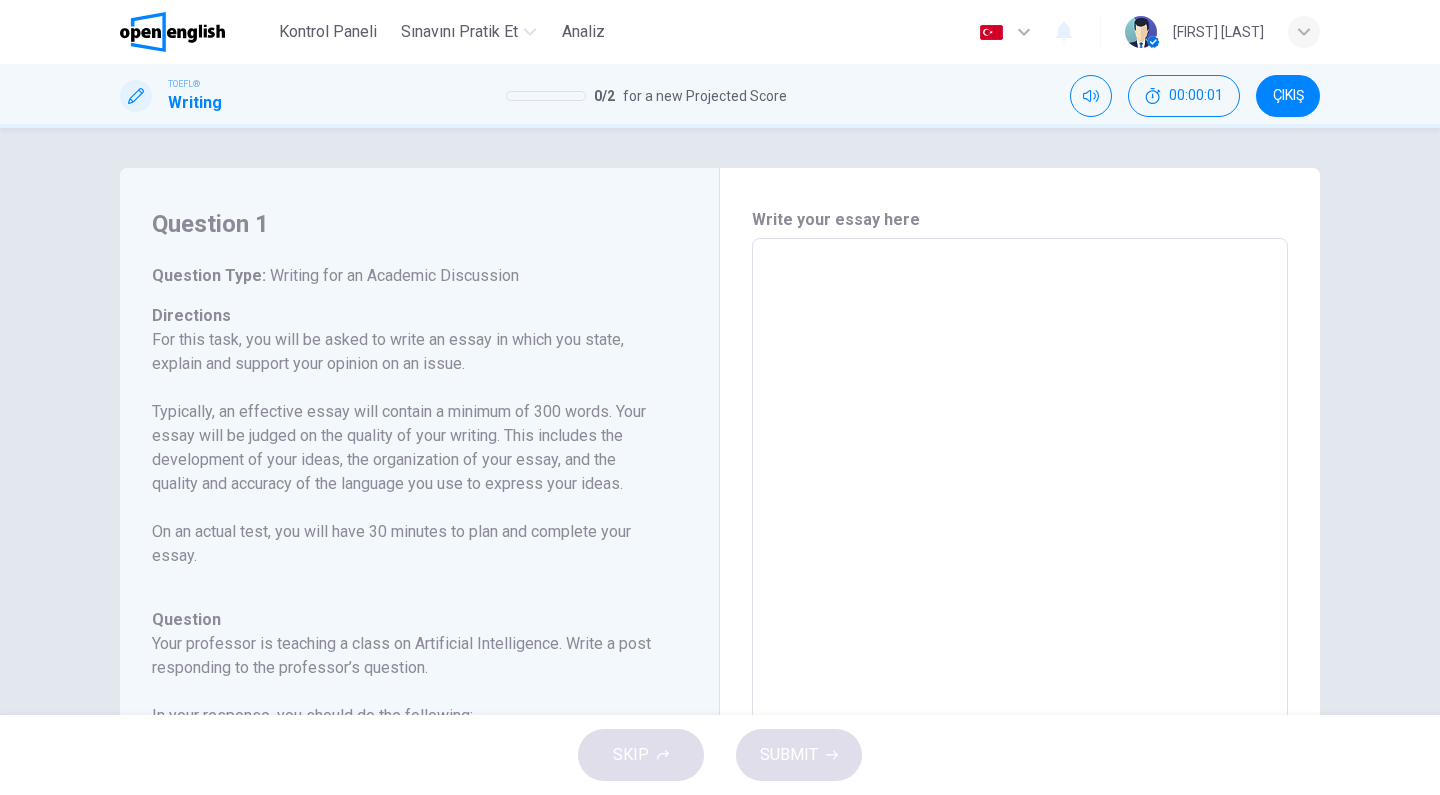 scroll, scrollTop: 0, scrollLeft: 0, axis: both 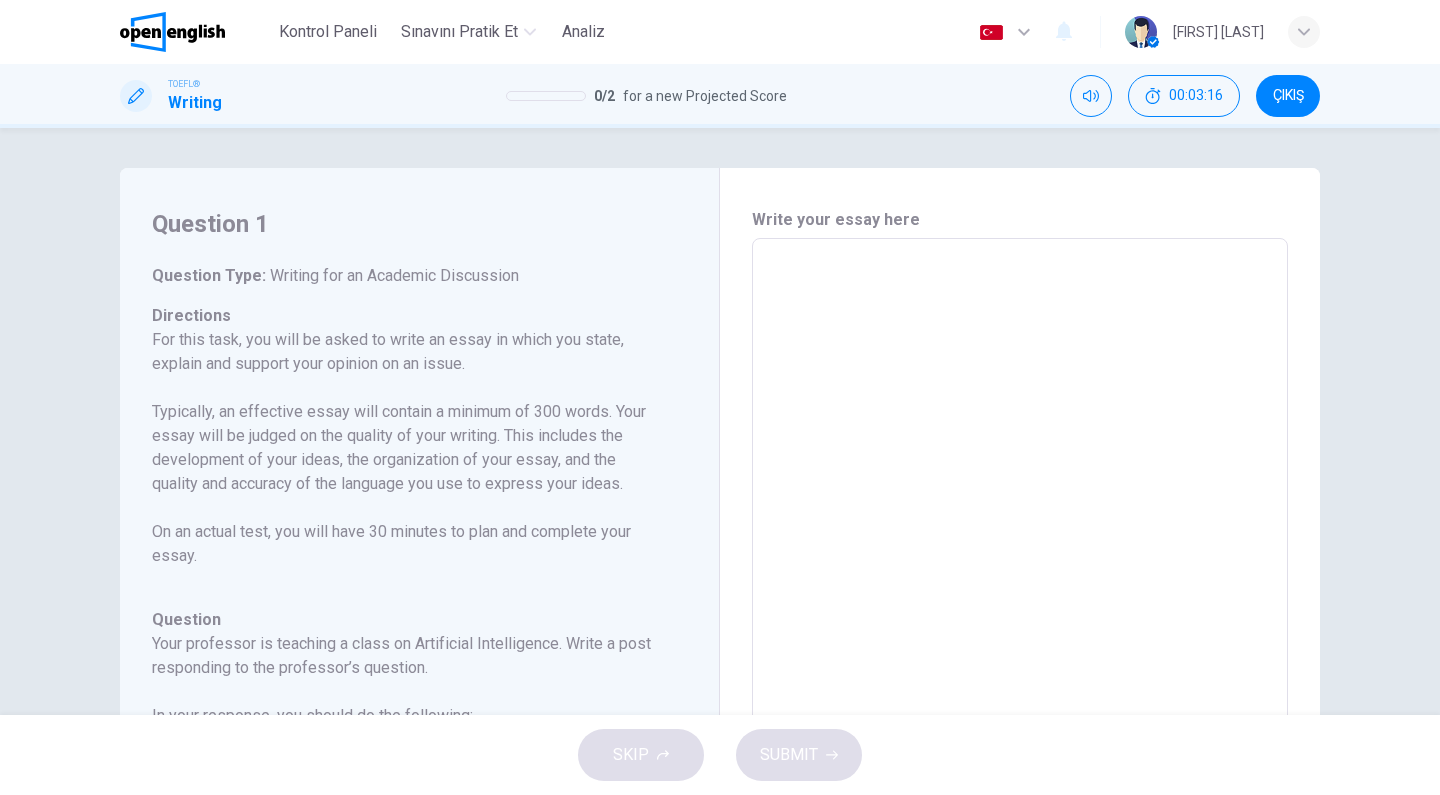 click at bounding box center (1020, 572) 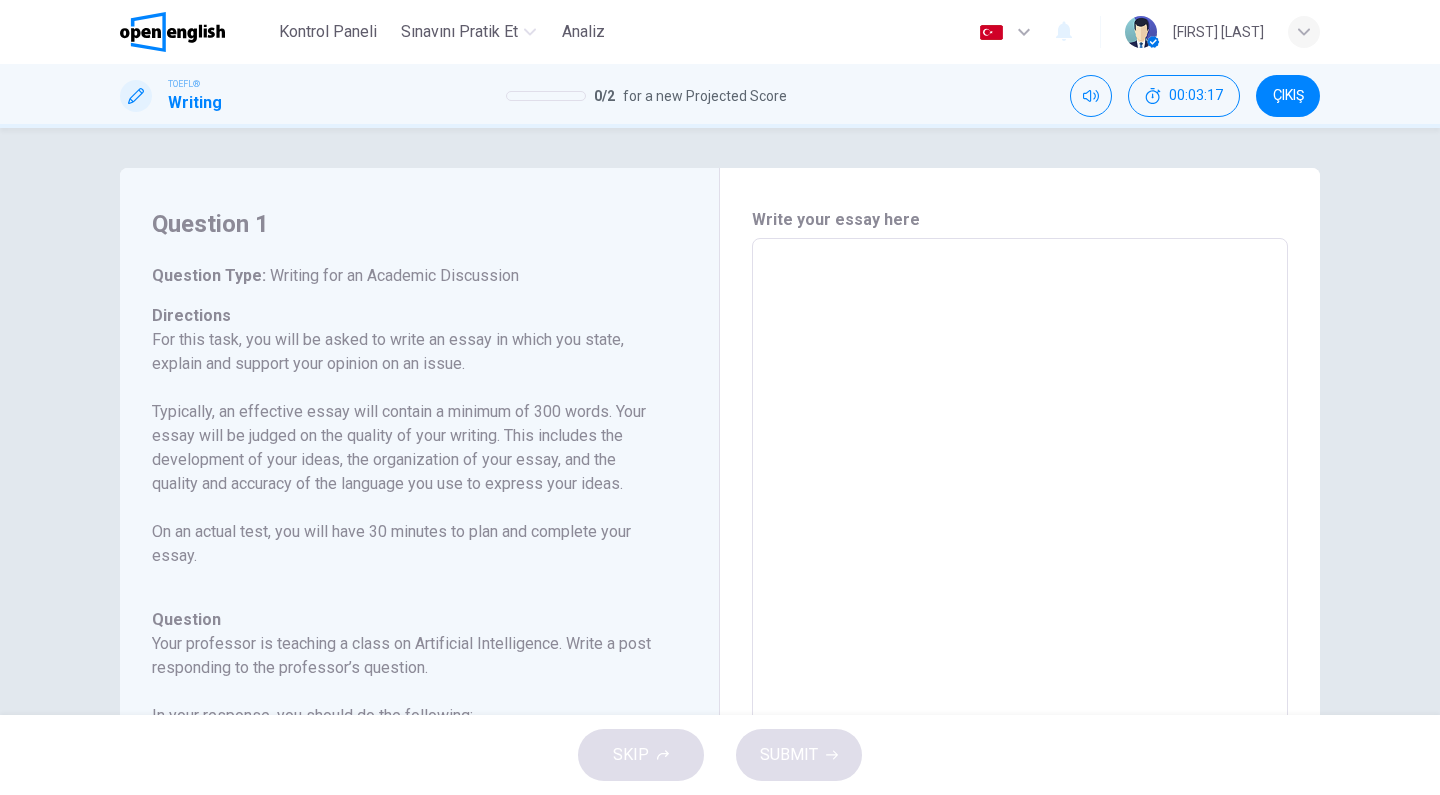 click at bounding box center [1020, 572] 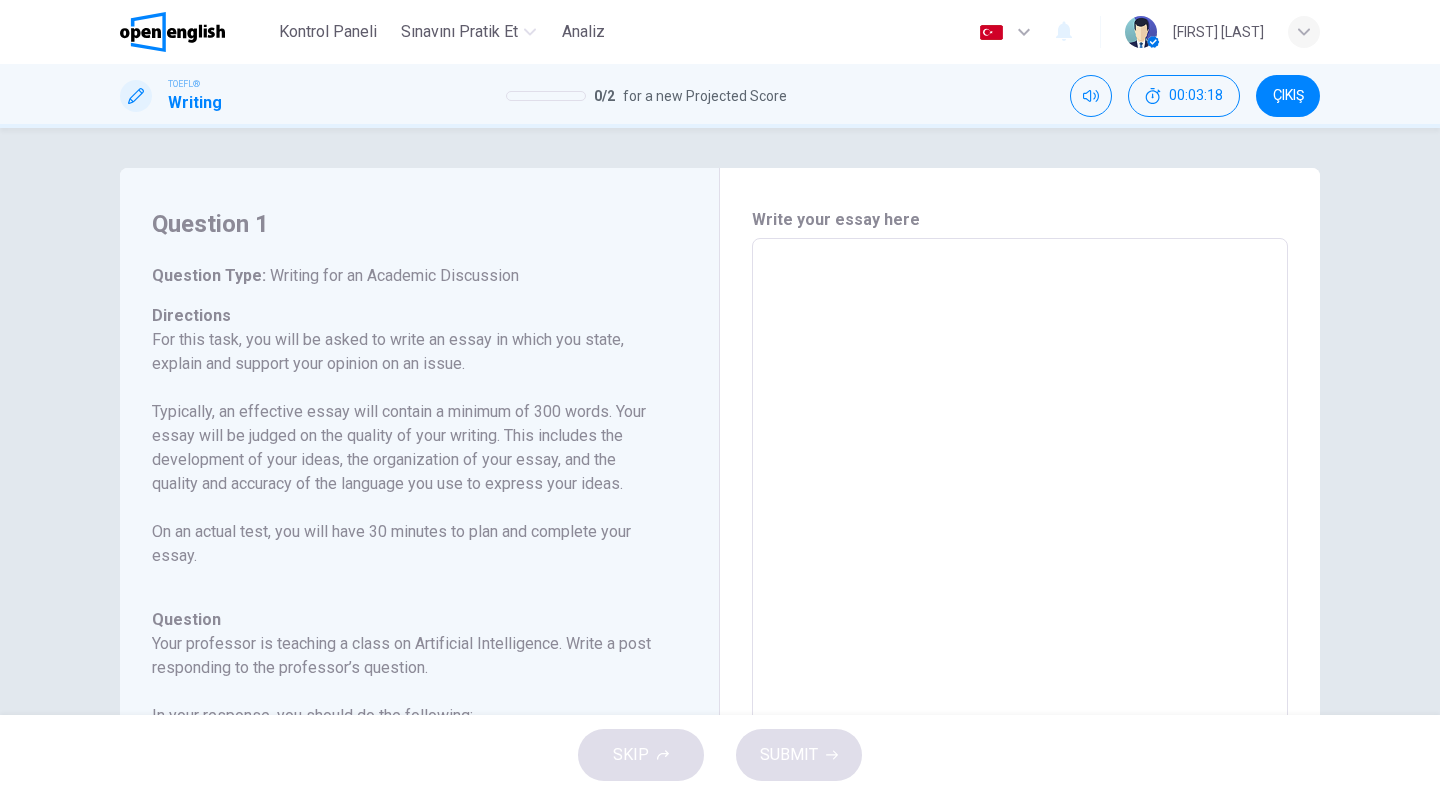 click at bounding box center (1020, 572) 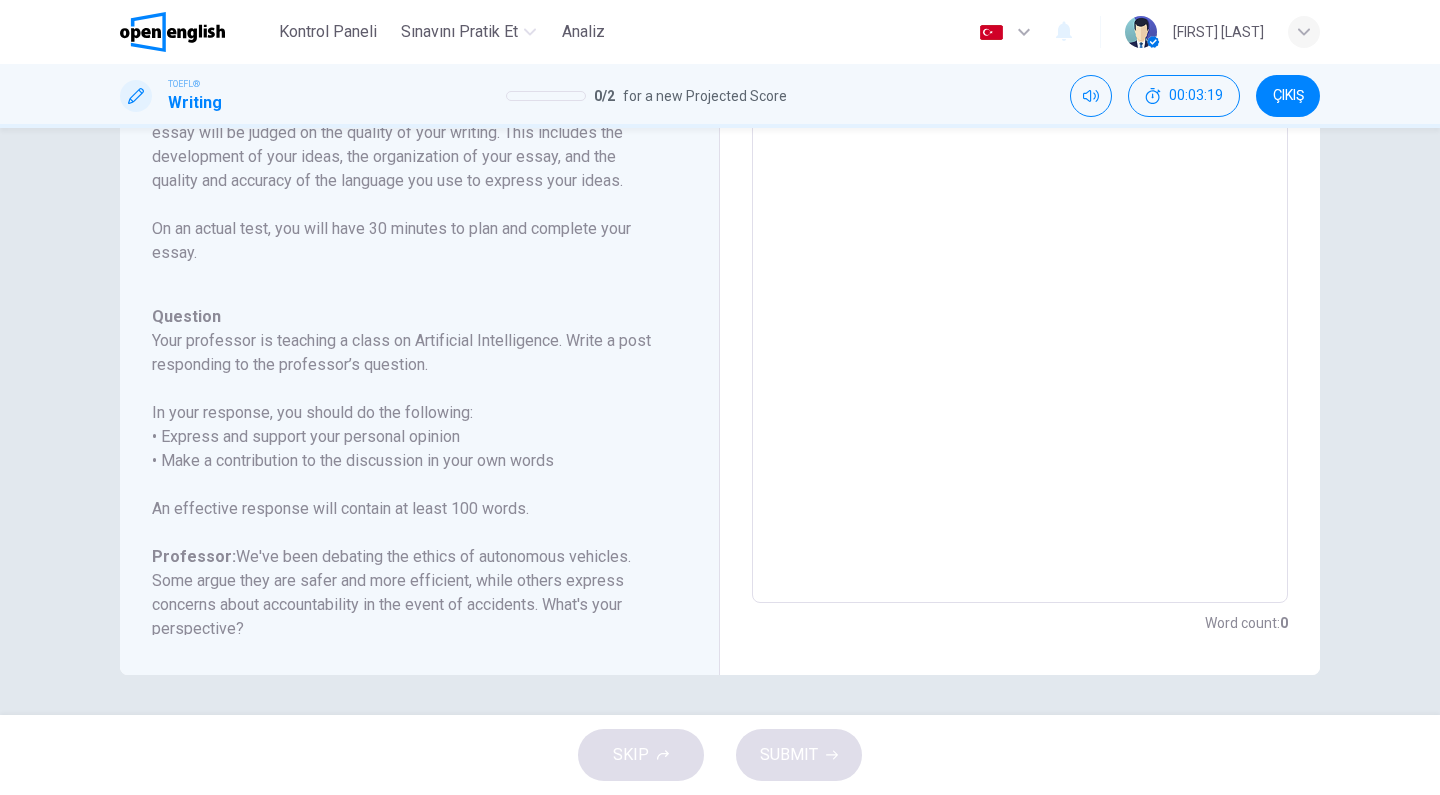 scroll, scrollTop: 303, scrollLeft: 0, axis: vertical 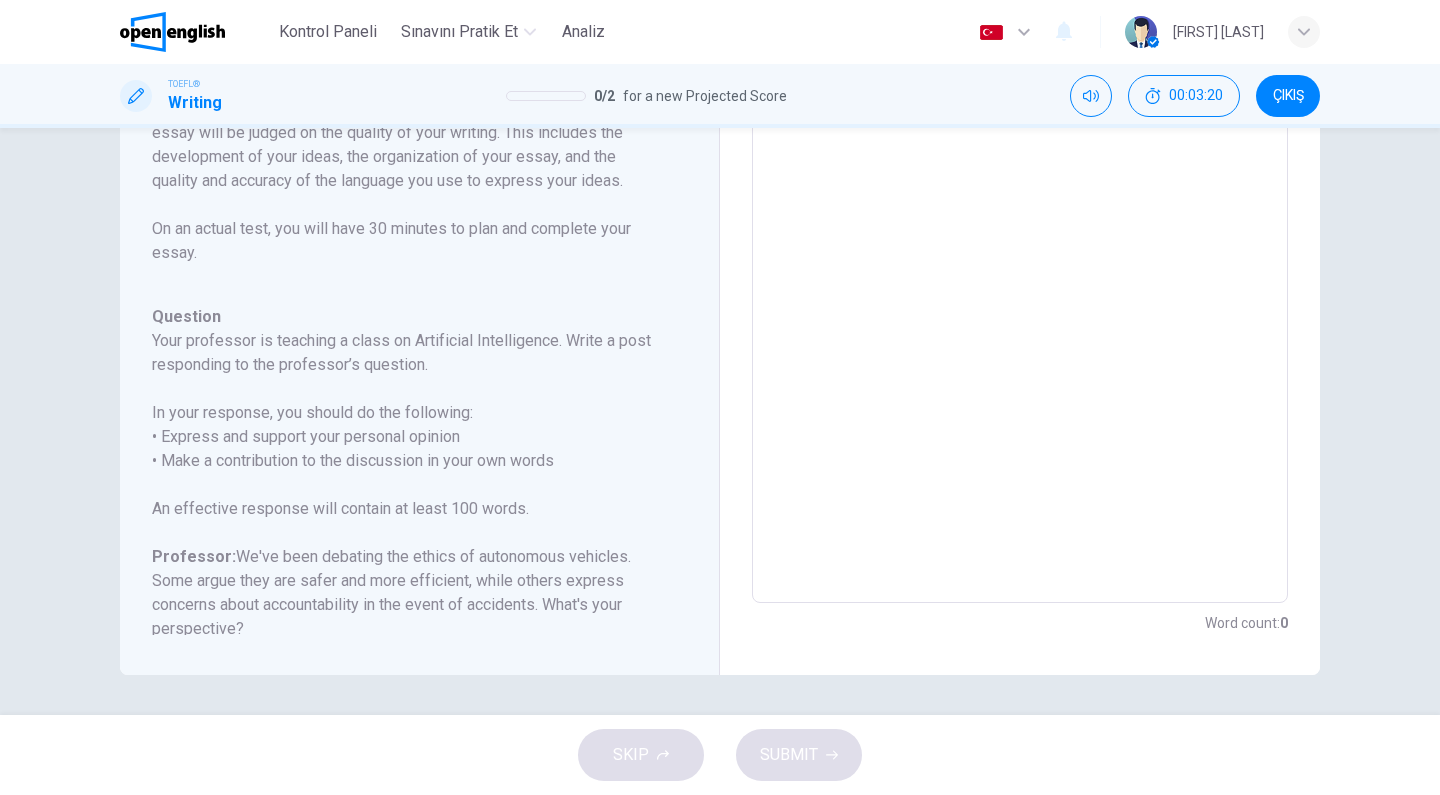click on "Professor:  We've been debating the ethics of autonomous vehicles. Some argue they are safer and more efficient, while others express concerns about accountability in the event of accidents. What's your perspective?" at bounding box center (407, 593) 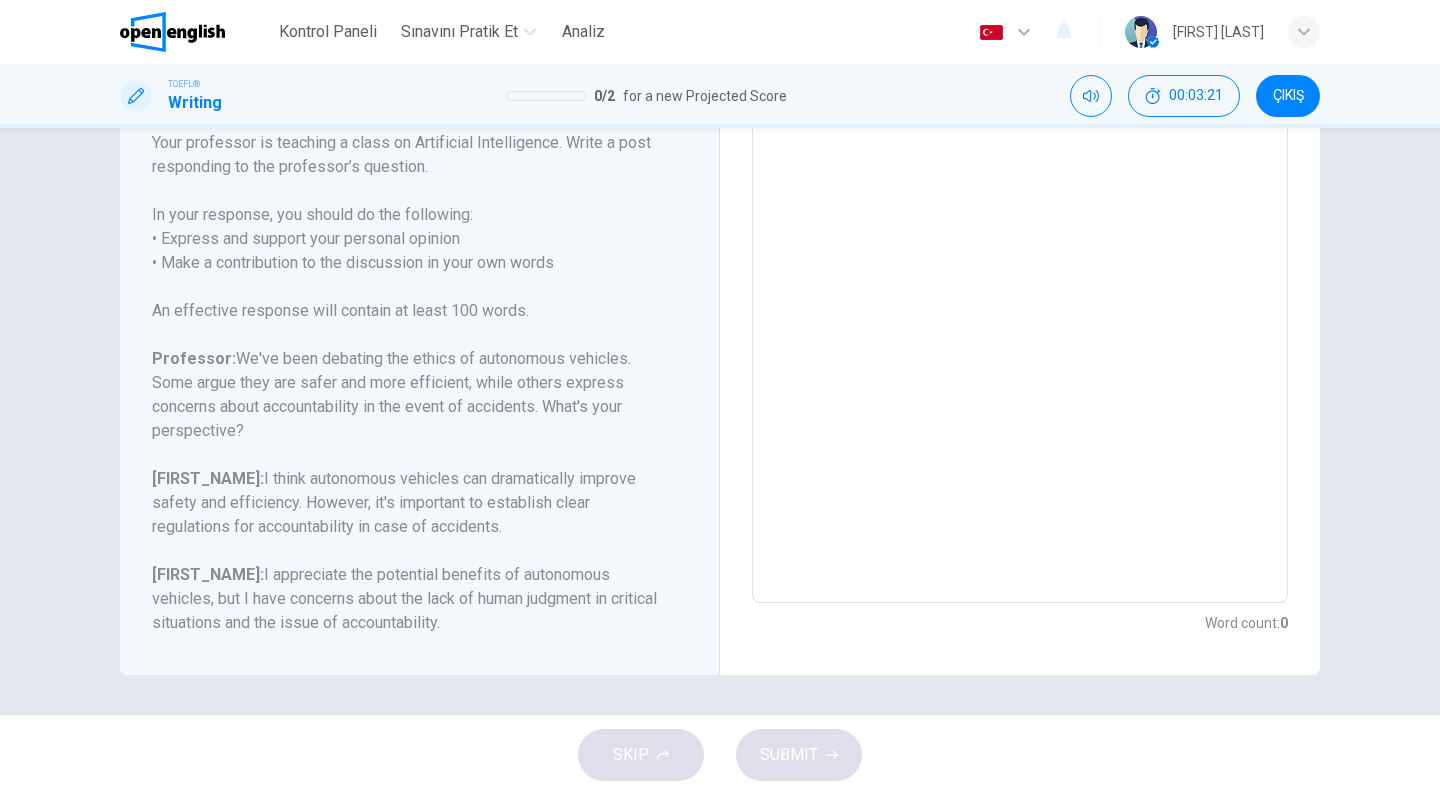 scroll, scrollTop: 198, scrollLeft: 0, axis: vertical 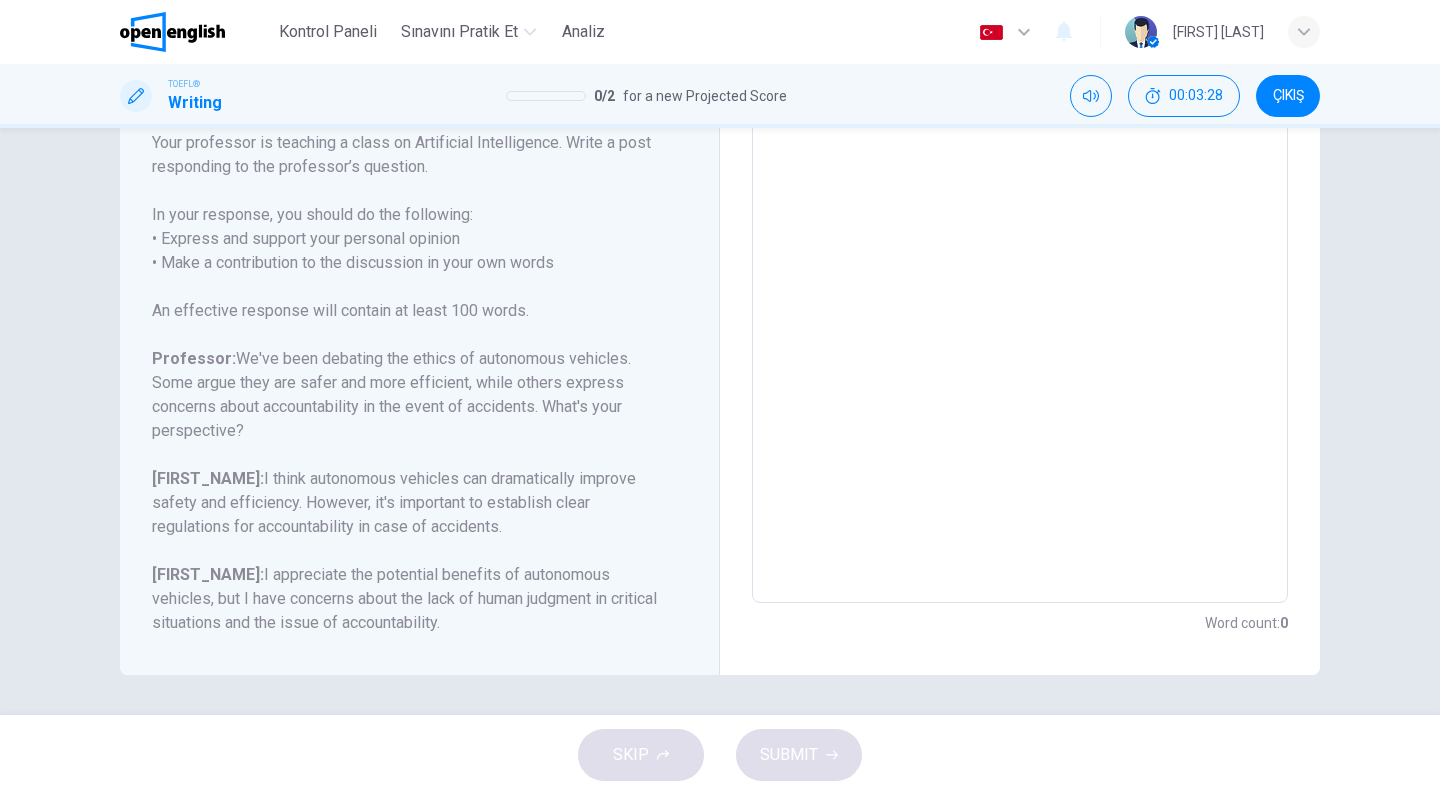 click on "Writing" at bounding box center [195, 103] 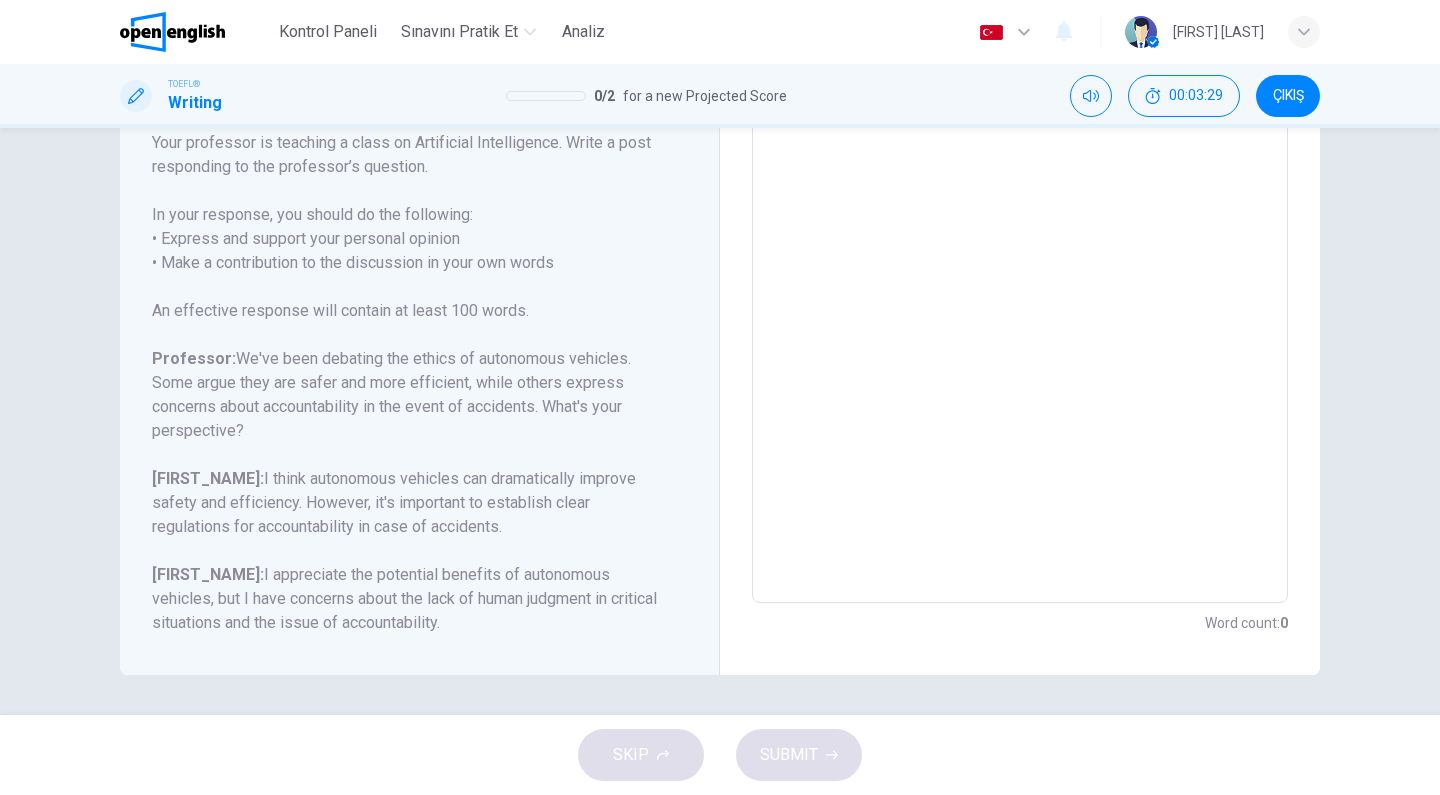 click on "Question Your professor is teaching a class on Artificial Intelligence. Write a post responding to the professor’s question. In your response, you should do the following:
• Express and support your personal opinion
• Make a contribution to the discussion in your own words An effective response will contain at least 100 words. Professor:  We've been debating the ethics of autonomous vehicles. Some argue they are safer and more efficient, while others express concerns about accountability in the event of accidents. What's your perspective? [FIRST_NAME]:  I think autonomous vehicles can dramatically improve safety and efficiency. However, it's important to establish clear regulations for accountability in case of accidents. [FIRST_NAME]: I appreciate the potential benefits of autonomous vehicles, but I have concerns about the lack of human judgment in critical situations and the issue of accountability." at bounding box center (407, 371) 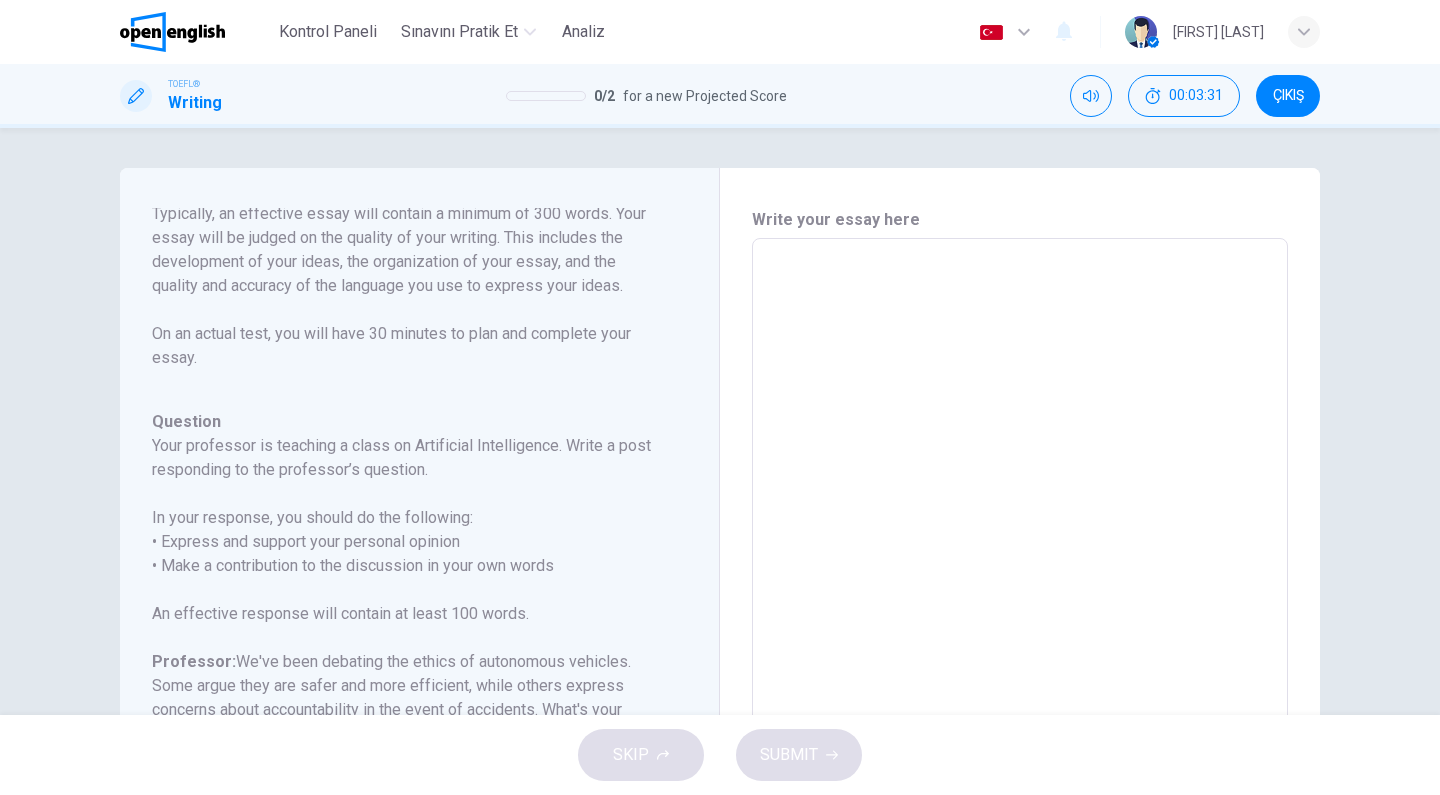 scroll, scrollTop: 0, scrollLeft: 0, axis: both 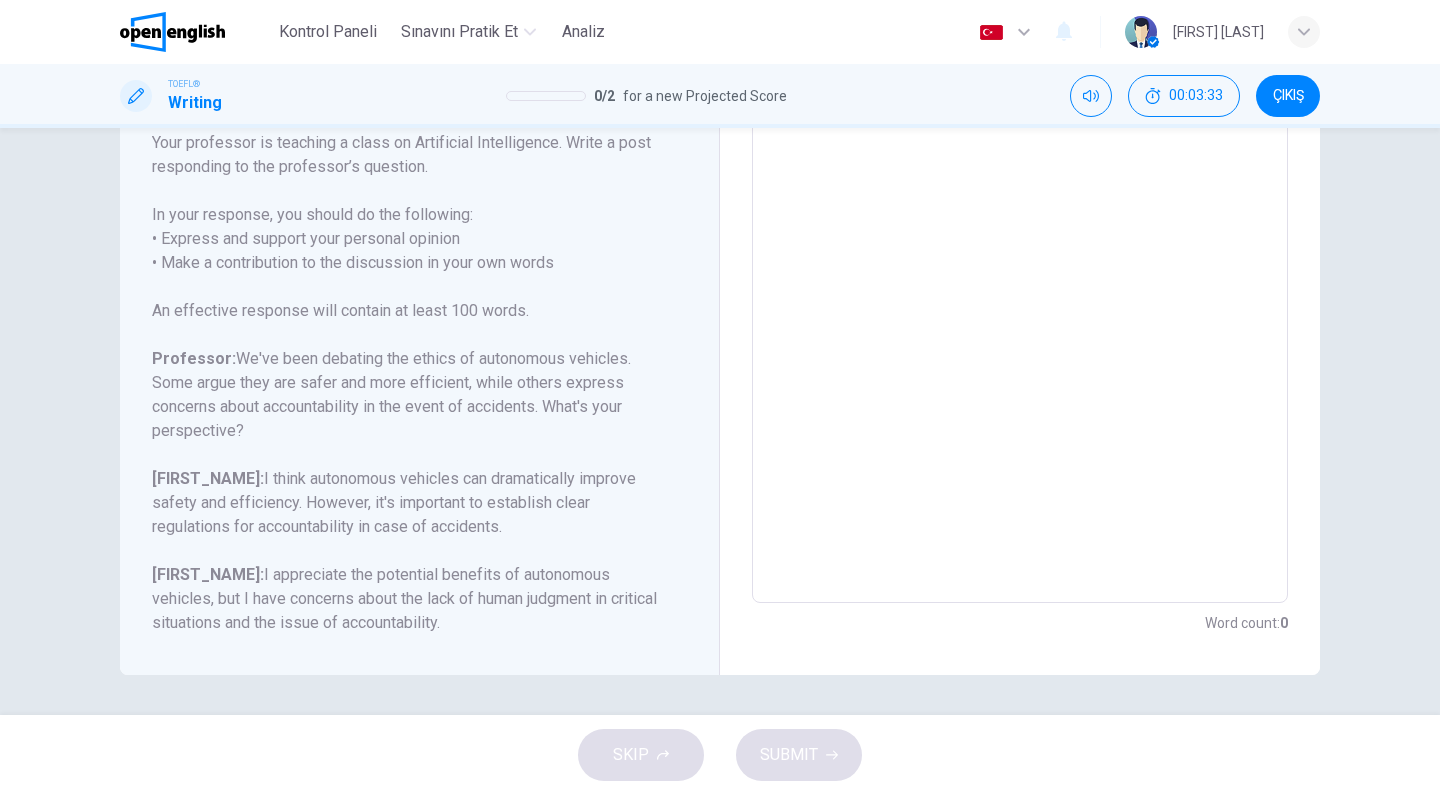 click on "SKIP SUBMIT" at bounding box center [720, 755] 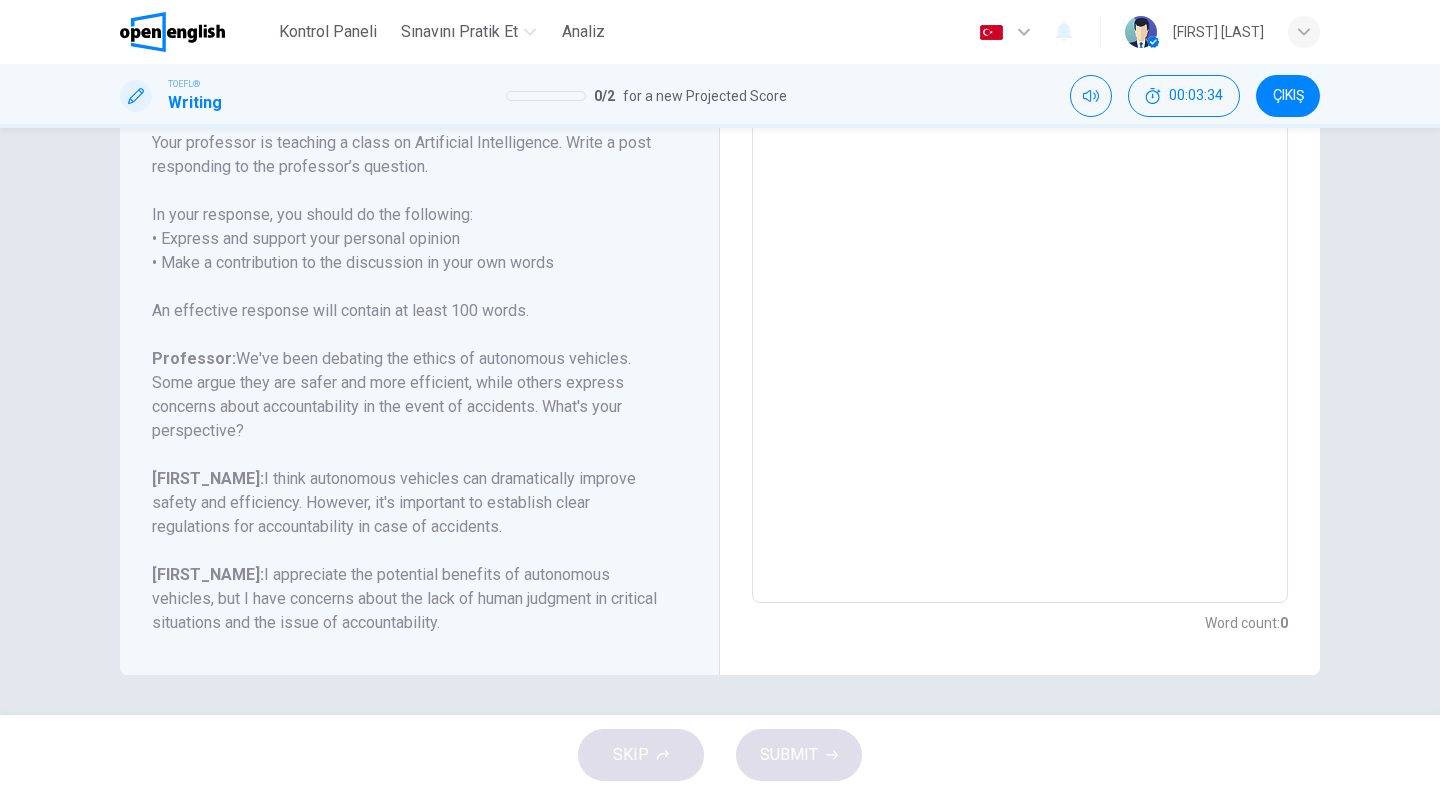 click on "SKIP SUBMIT" at bounding box center [720, 755] 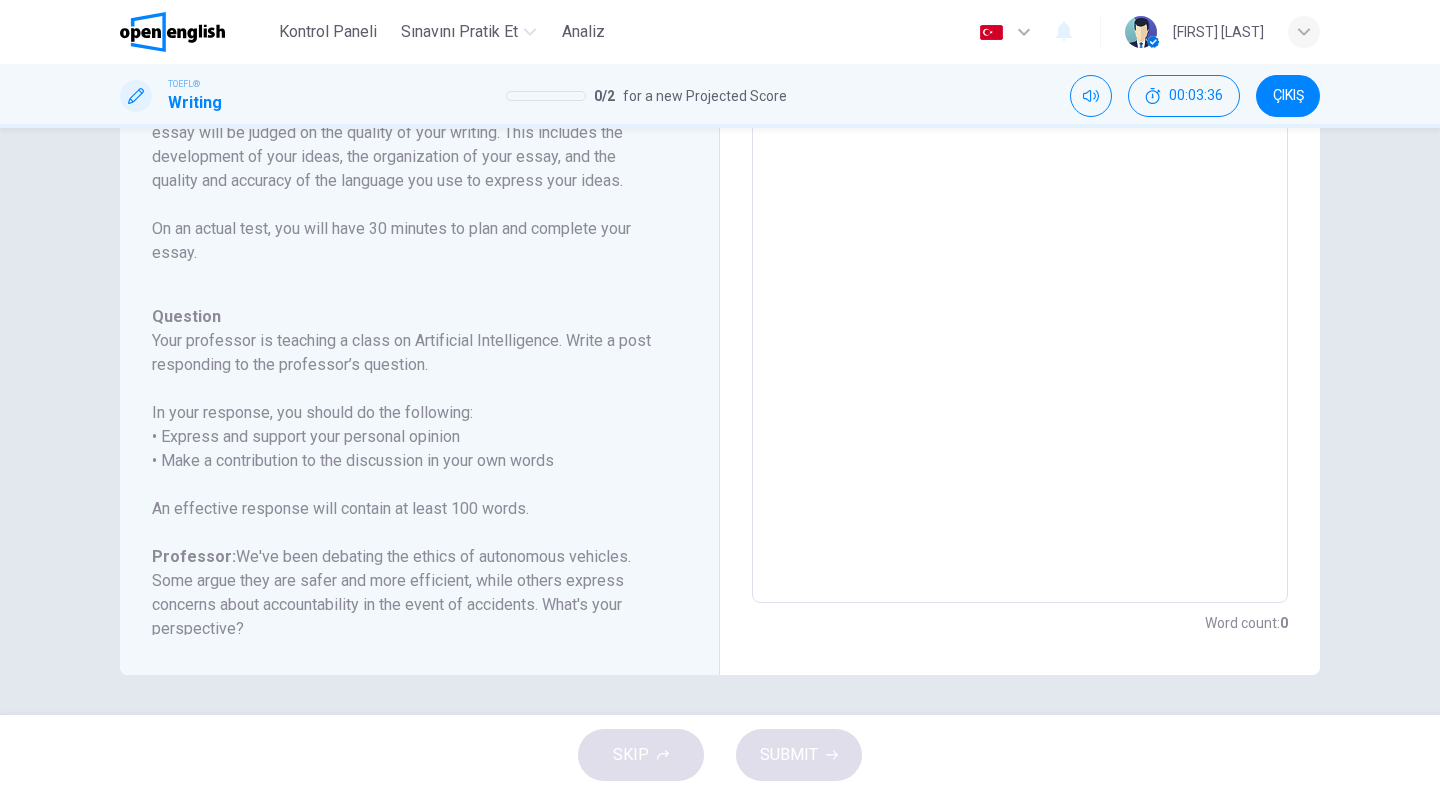 scroll, scrollTop: 0, scrollLeft: 0, axis: both 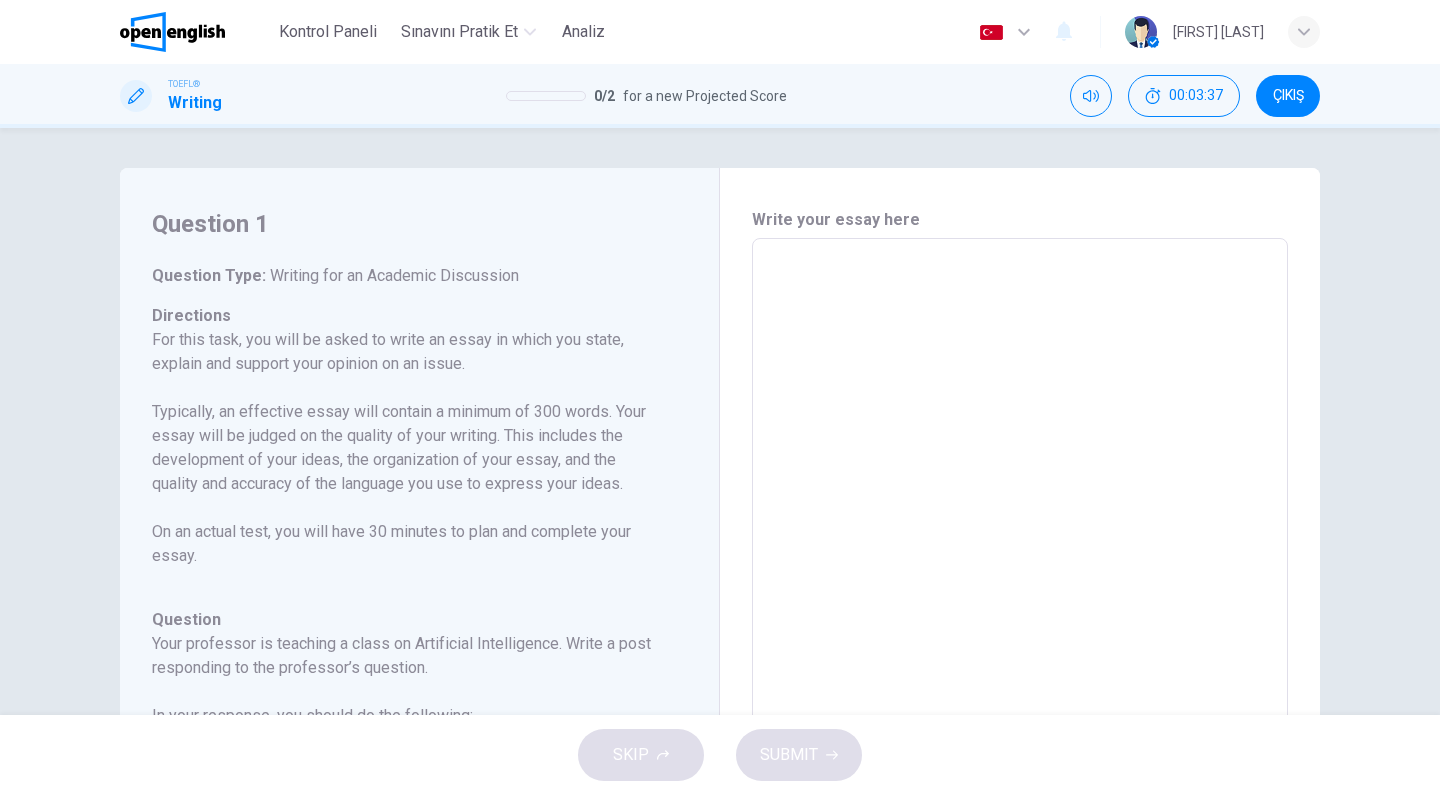 click on "For this task, you will be asked to write an essay in which you state, explain and support your opinion on an issue. Typically, an effective essay will contain a minimum of 300 words. Your essay will be judged on the quality of your writing. This includes the development of your ideas, the organization of your essay, and the quality and accuracy of the language you use to express your ideas. On an actual test, you will have 30 minutes to plan and complete your essay." at bounding box center (407, 448) 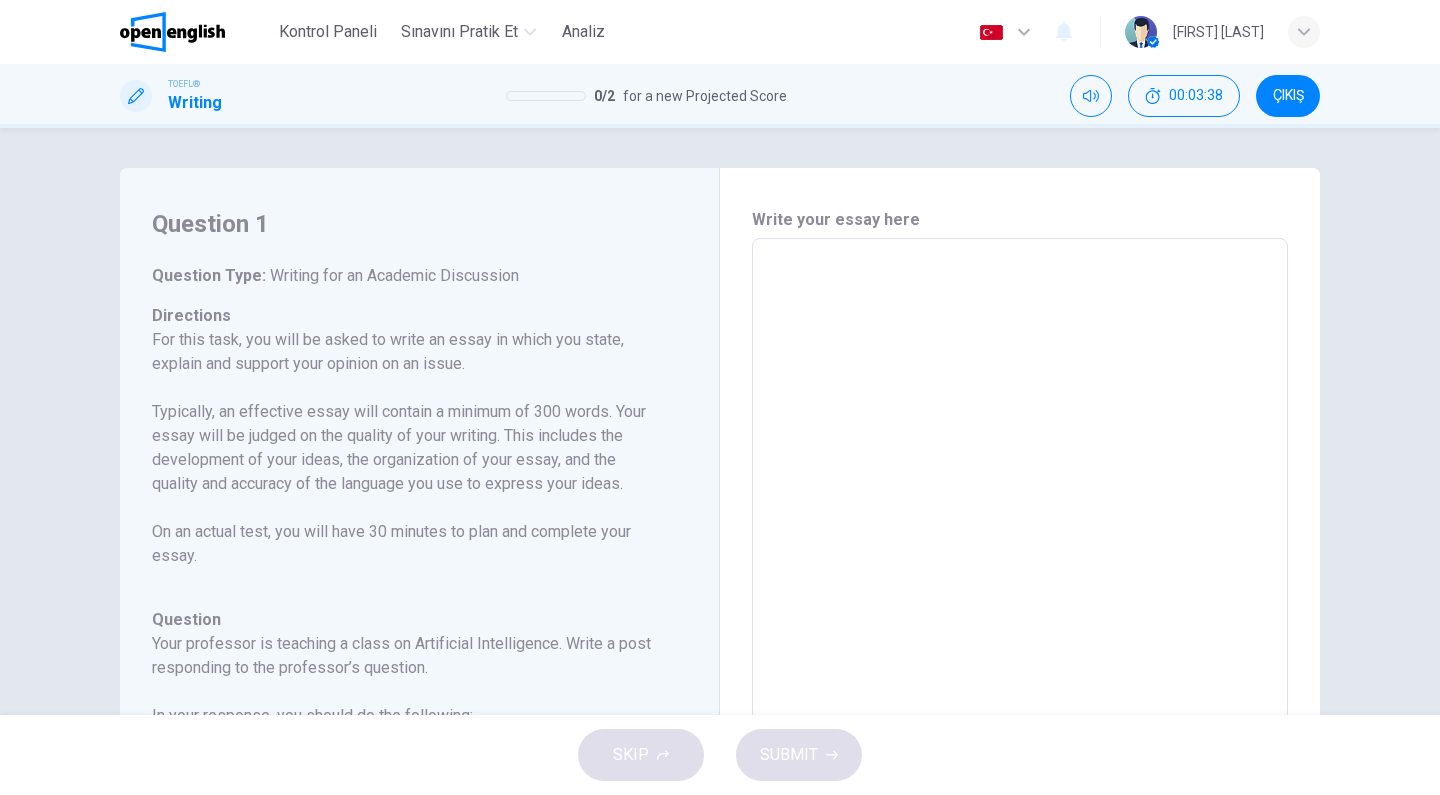 click on "For this task, you will be asked to write an essay in which you state, explain and support your opinion on an issue. Typically, an effective essay will contain a minimum of 300 words. Your essay will be judged on the quality of your writing. This includes the development of your ideas, the organization of your essay, and the quality and accuracy of the language you use to express your ideas. On an actual test, you will have 30 minutes to plan and complete your essay." at bounding box center (407, 448) 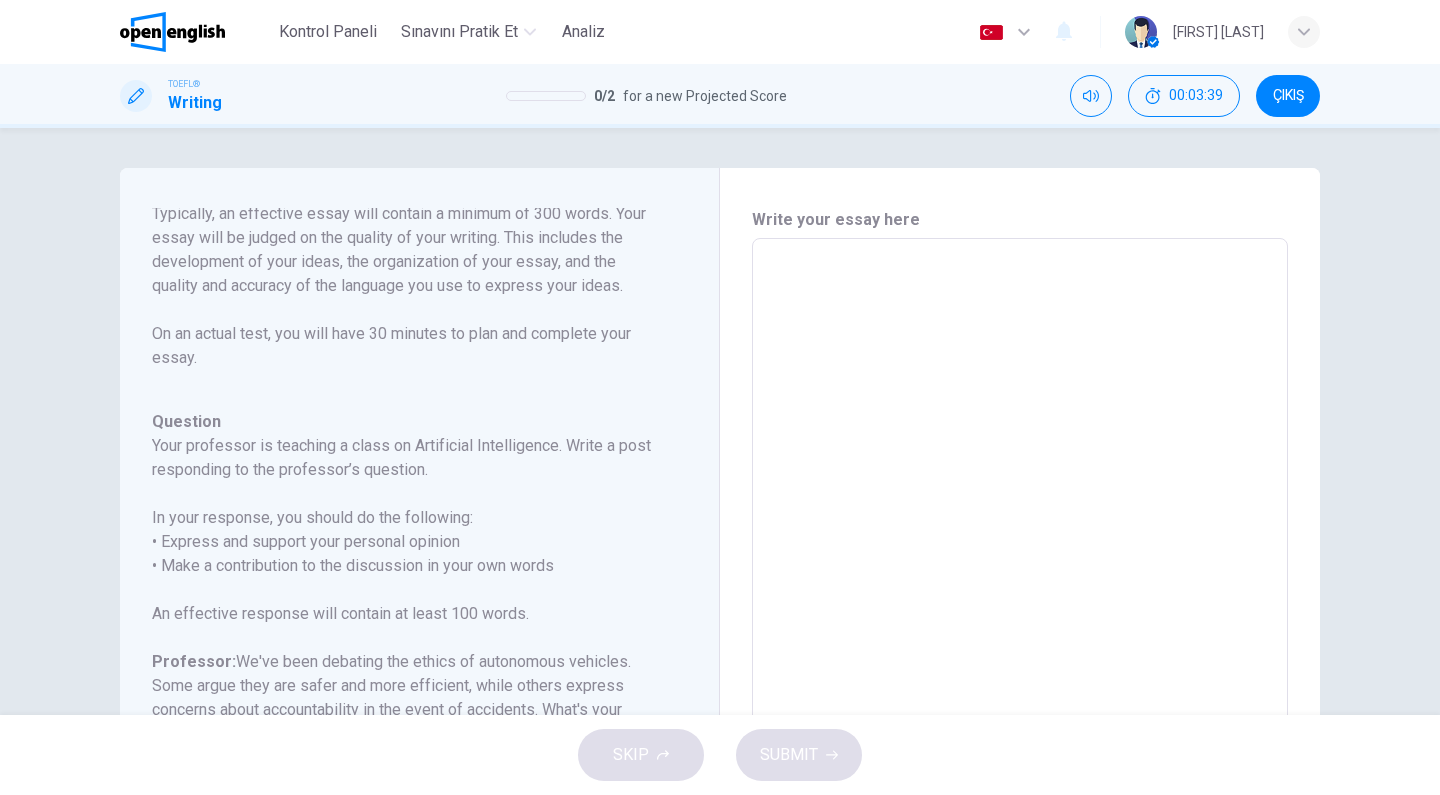 scroll, scrollTop: 198, scrollLeft: 0, axis: vertical 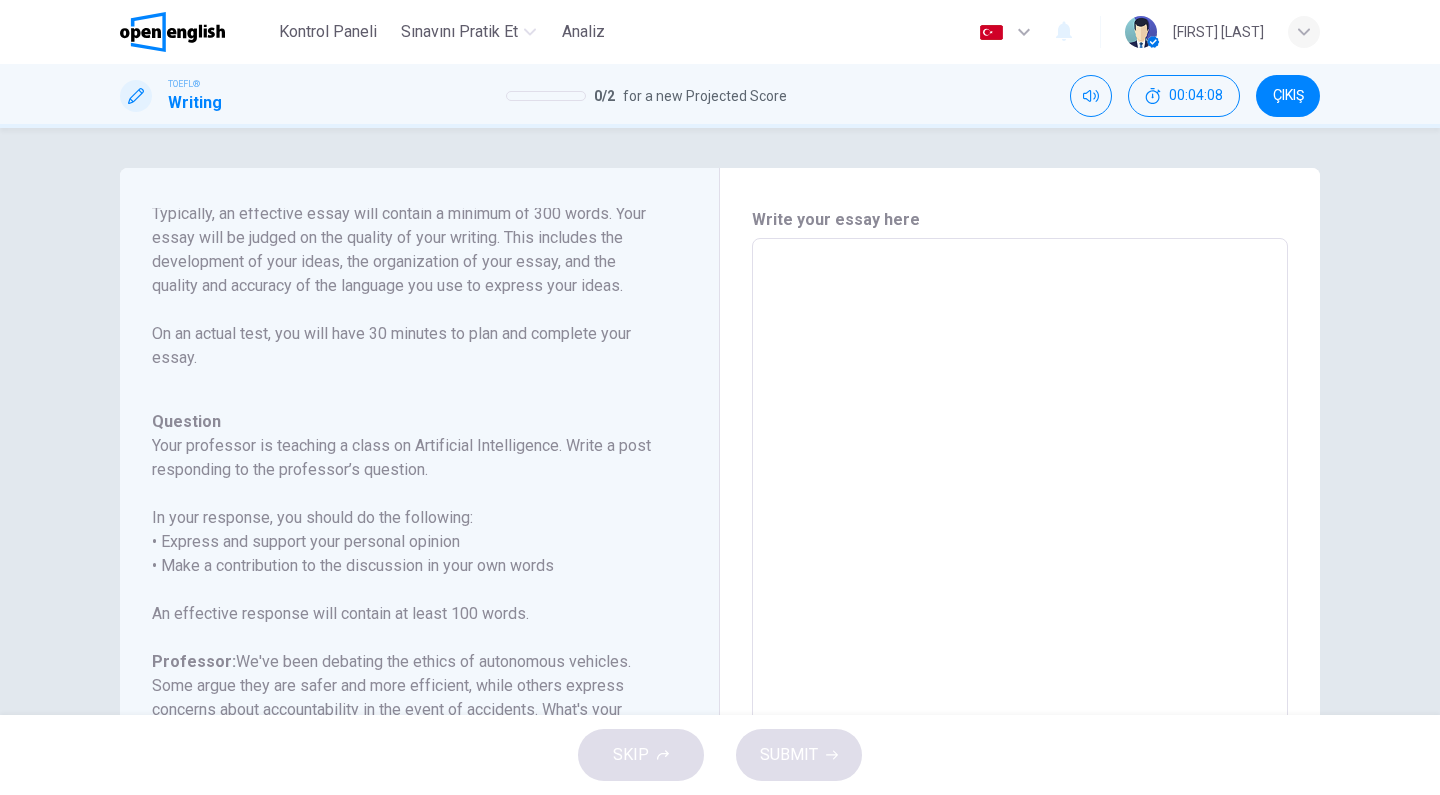 click at bounding box center [1020, 572] 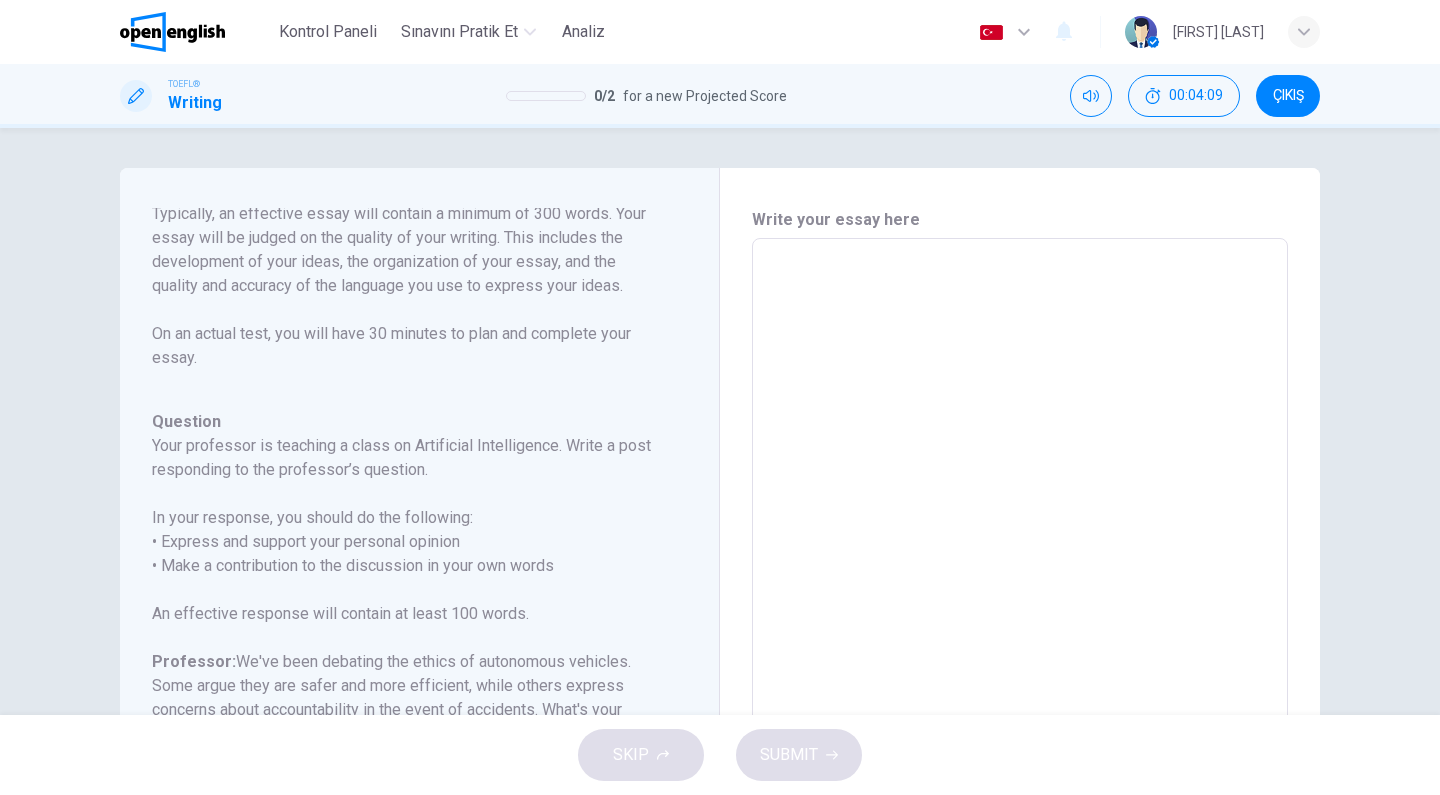 click on "TOEFL® Writing 0 / 2 for a new Projected Score 00:04:09 ÇIKIŞ" at bounding box center (720, 96) 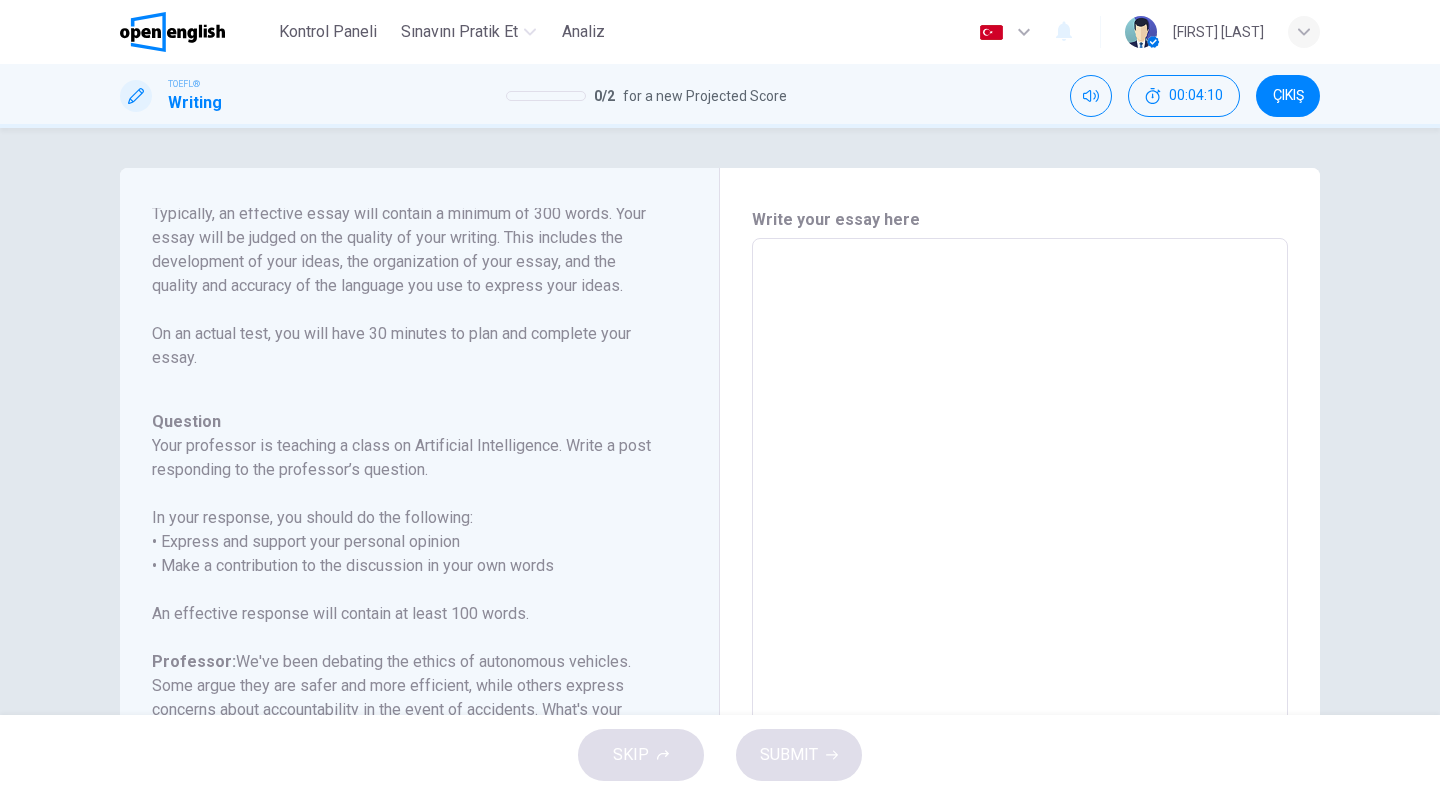 click on "0 / 2 for a new Projected Score" at bounding box center (646, 96) 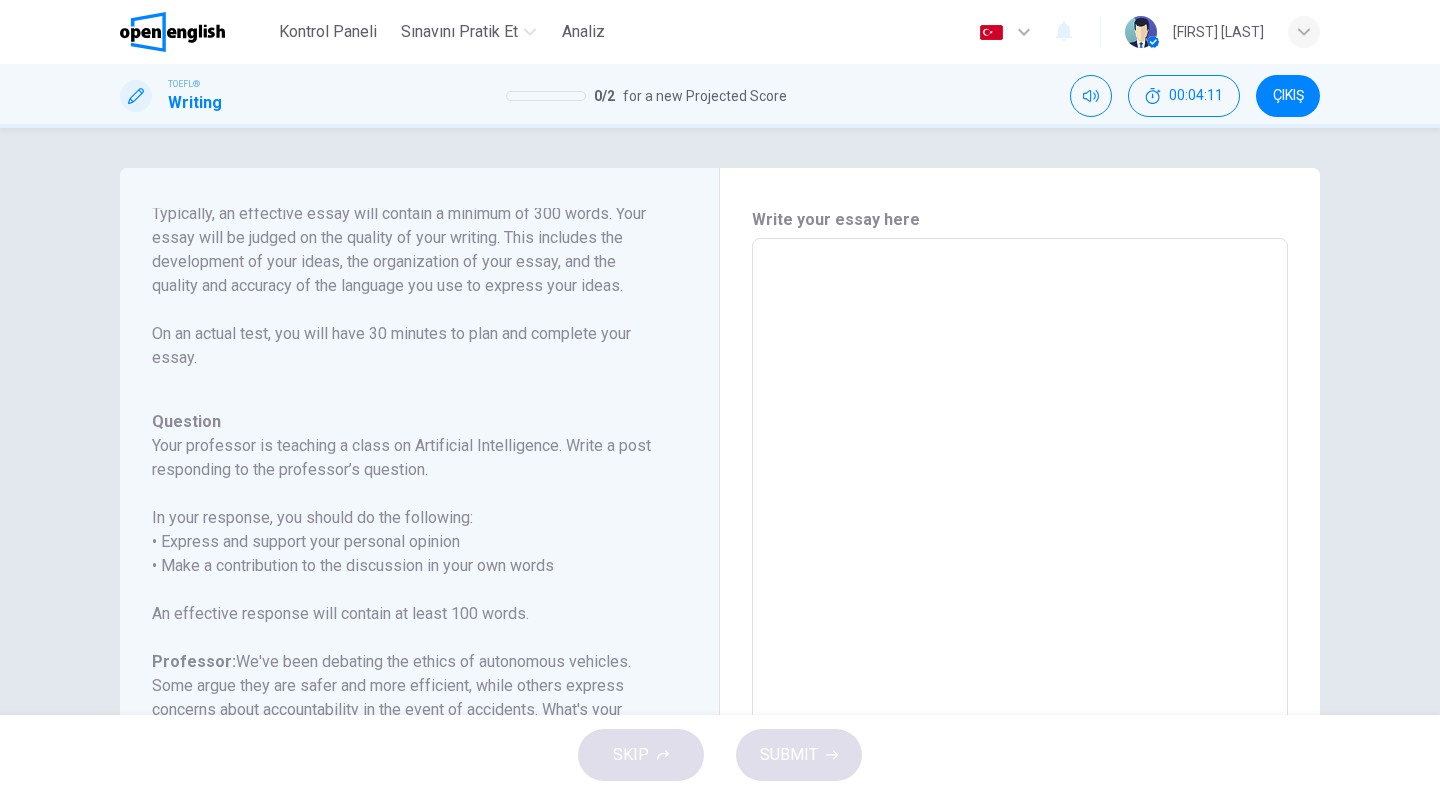 click at bounding box center (136, 96) 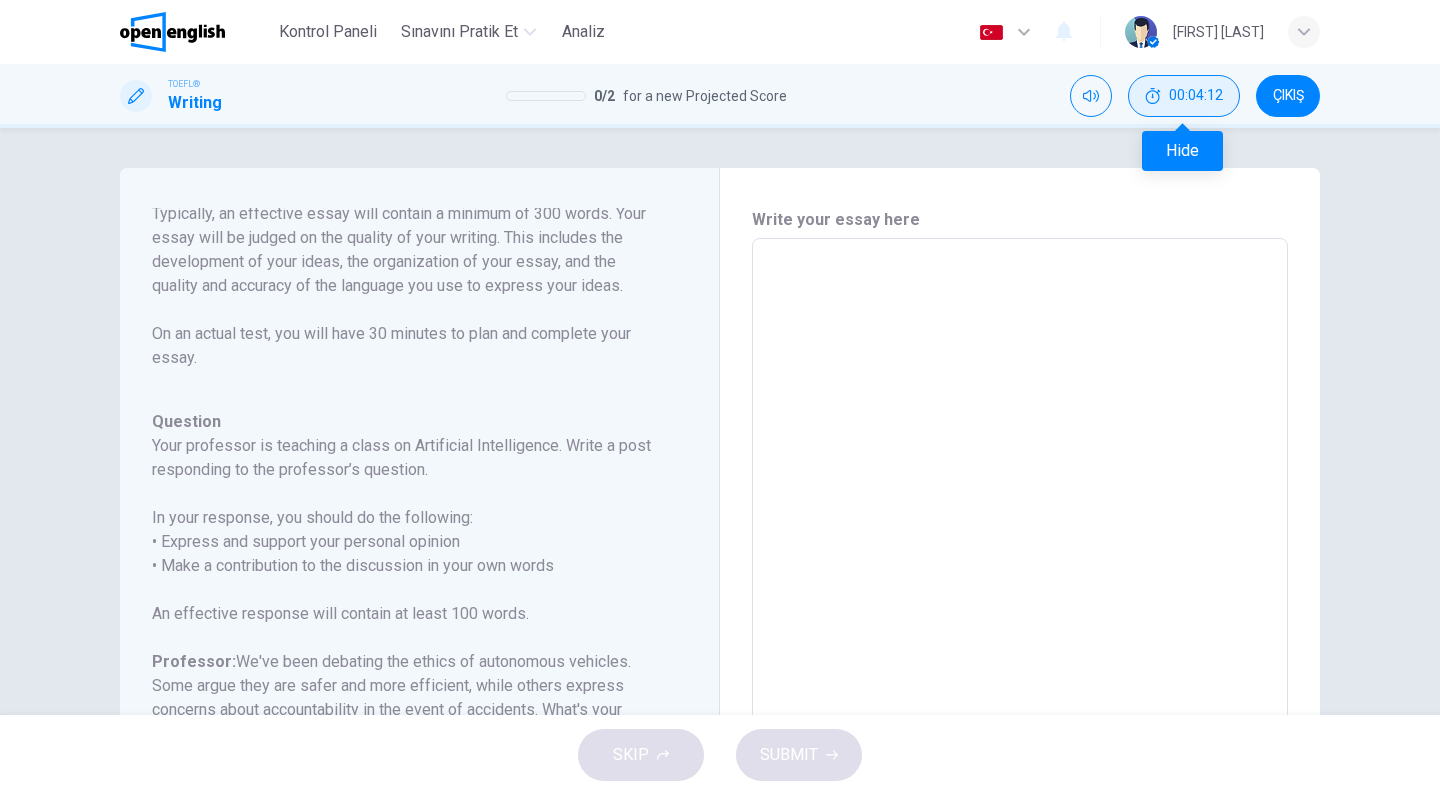 click on "00:04:12" at bounding box center (1196, 96) 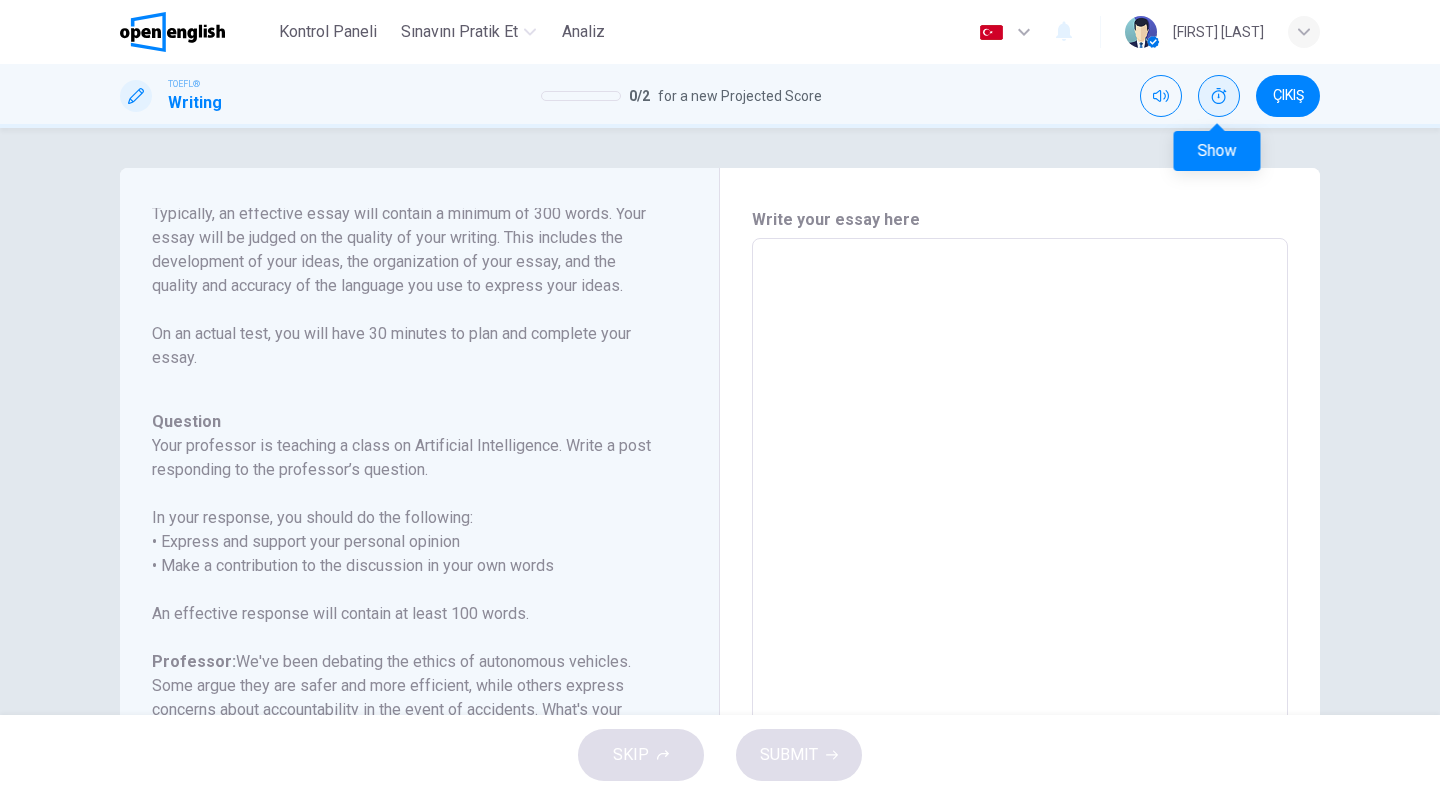 click at bounding box center [1219, 96] 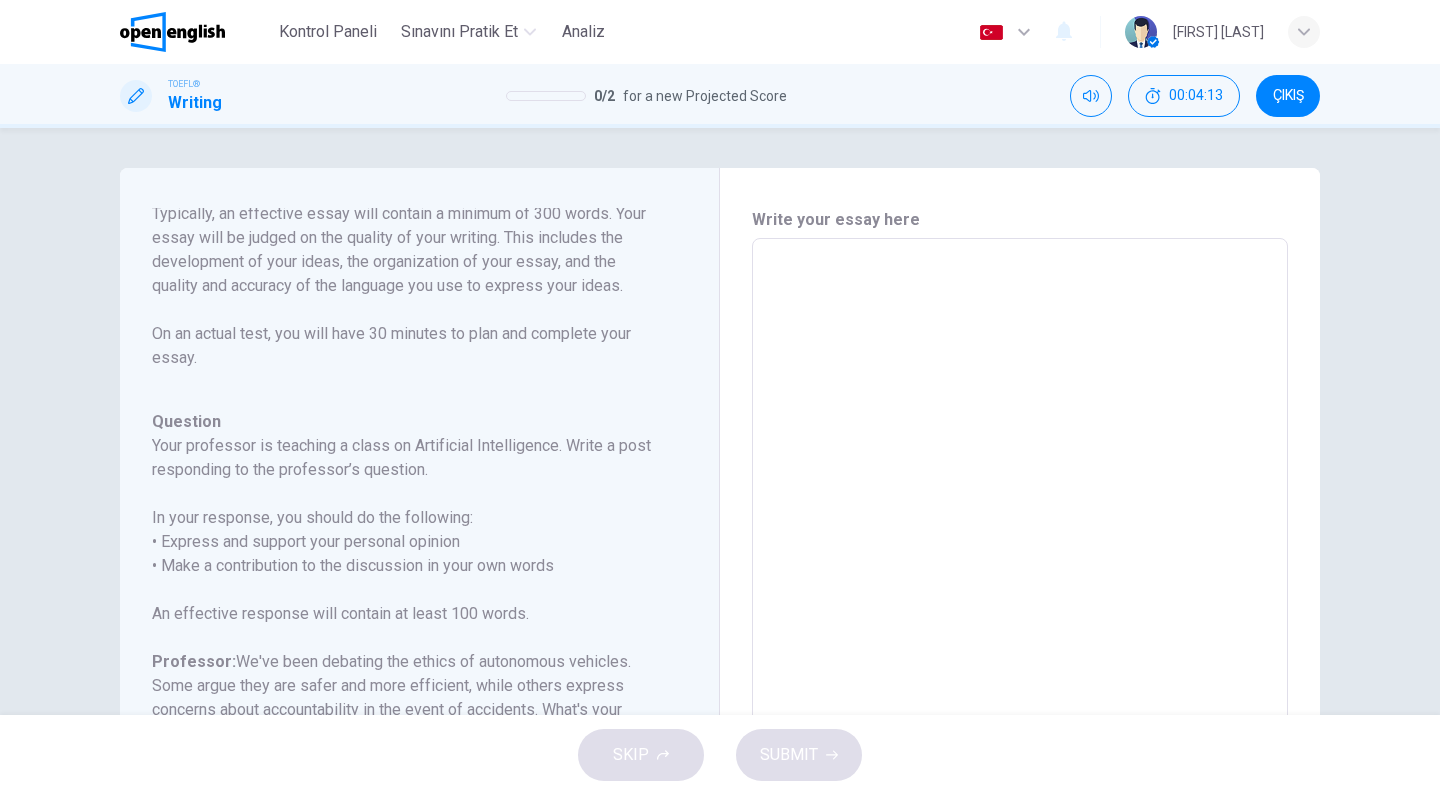 click at bounding box center (1020, 572) 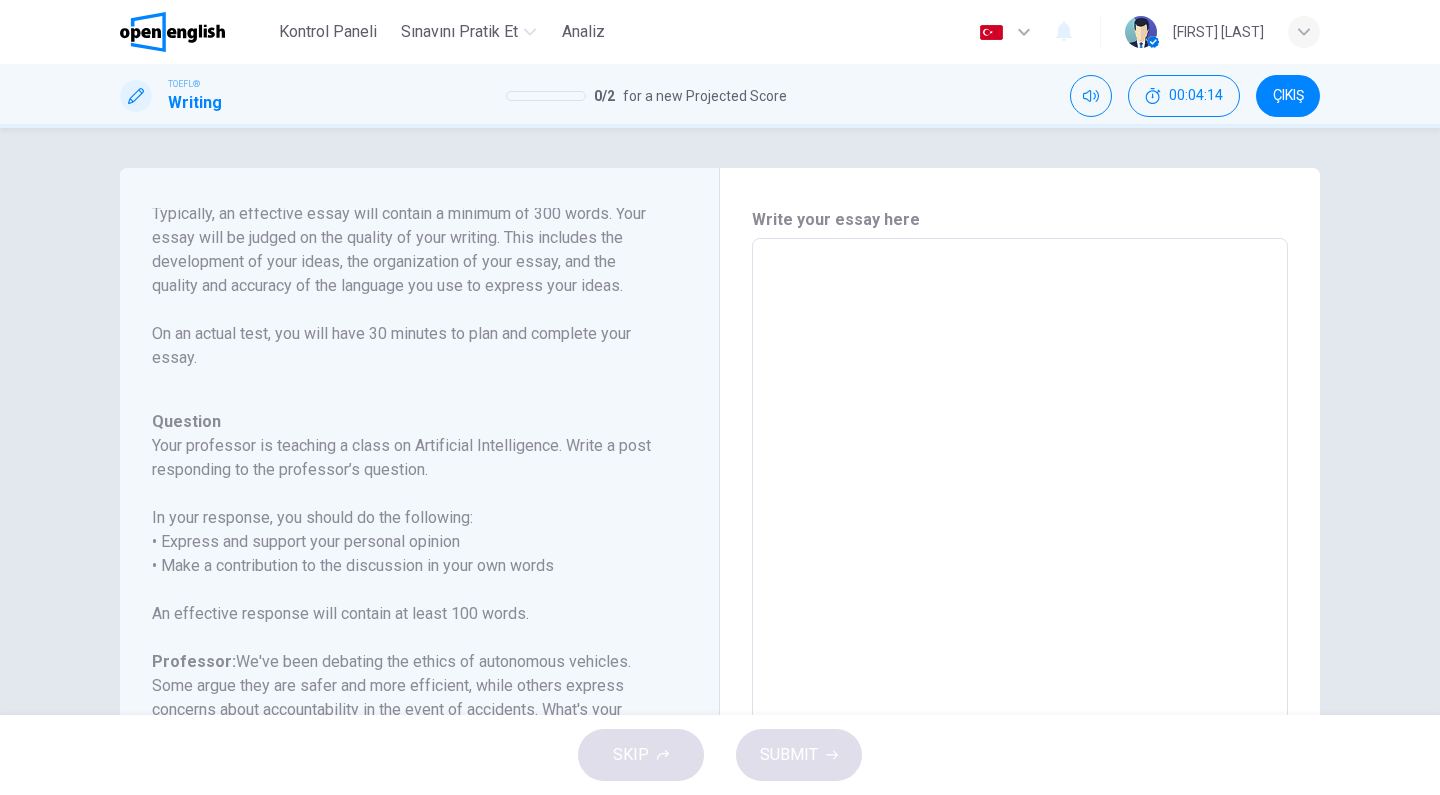 click at bounding box center [1020, 572] 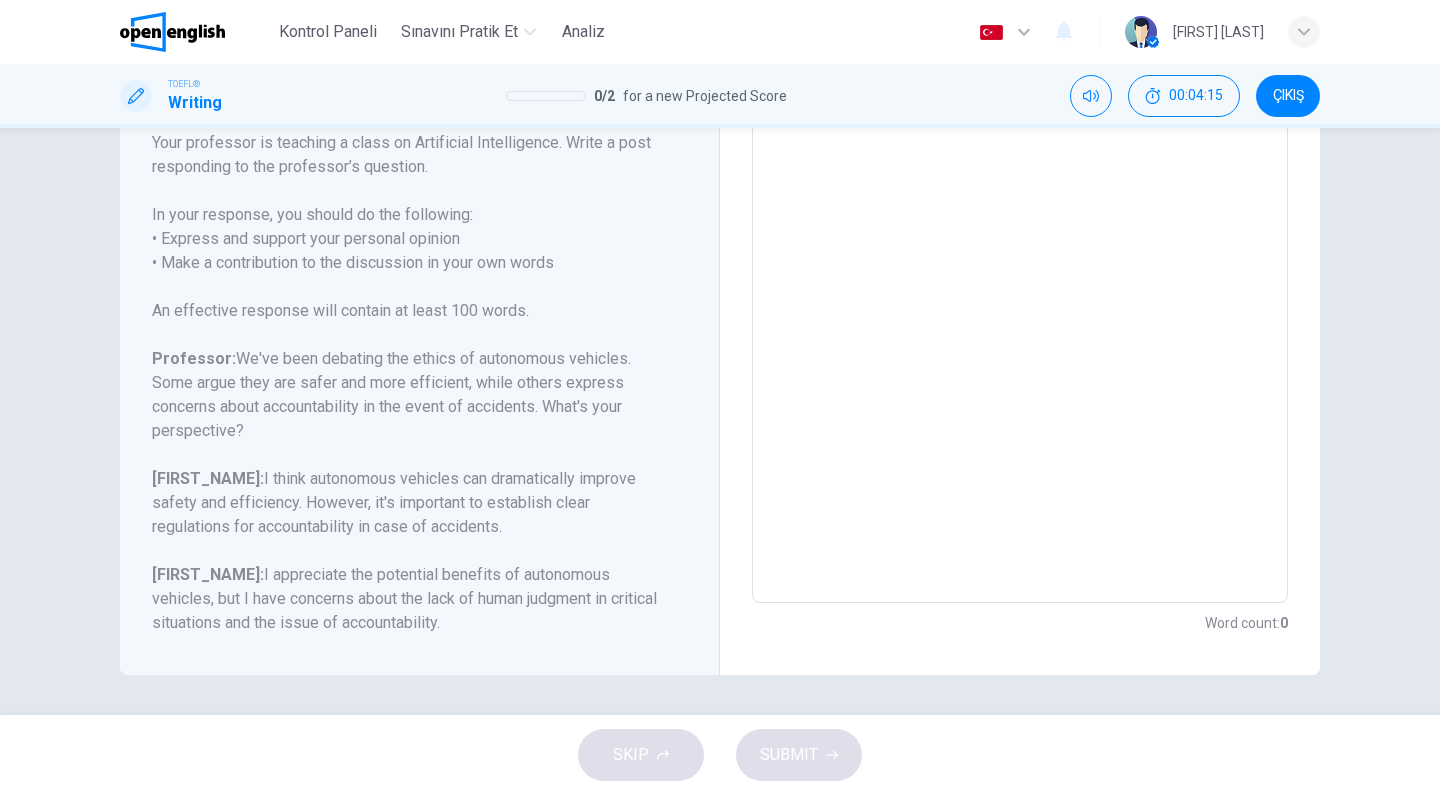 scroll, scrollTop: 303, scrollLeft: 0, axis: vertical 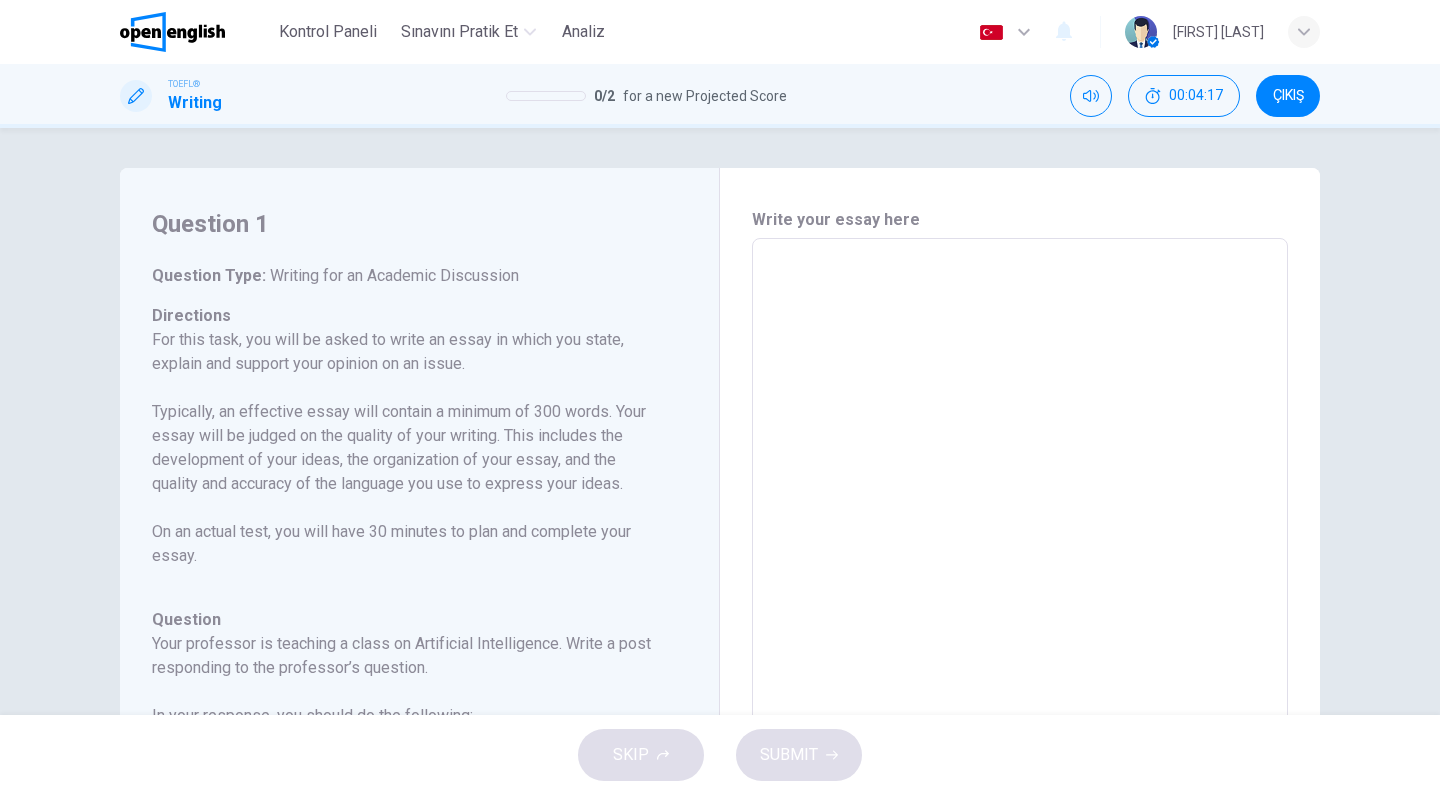 click on "Writing for an Academic Discussion" at bounding box center (392, 275) 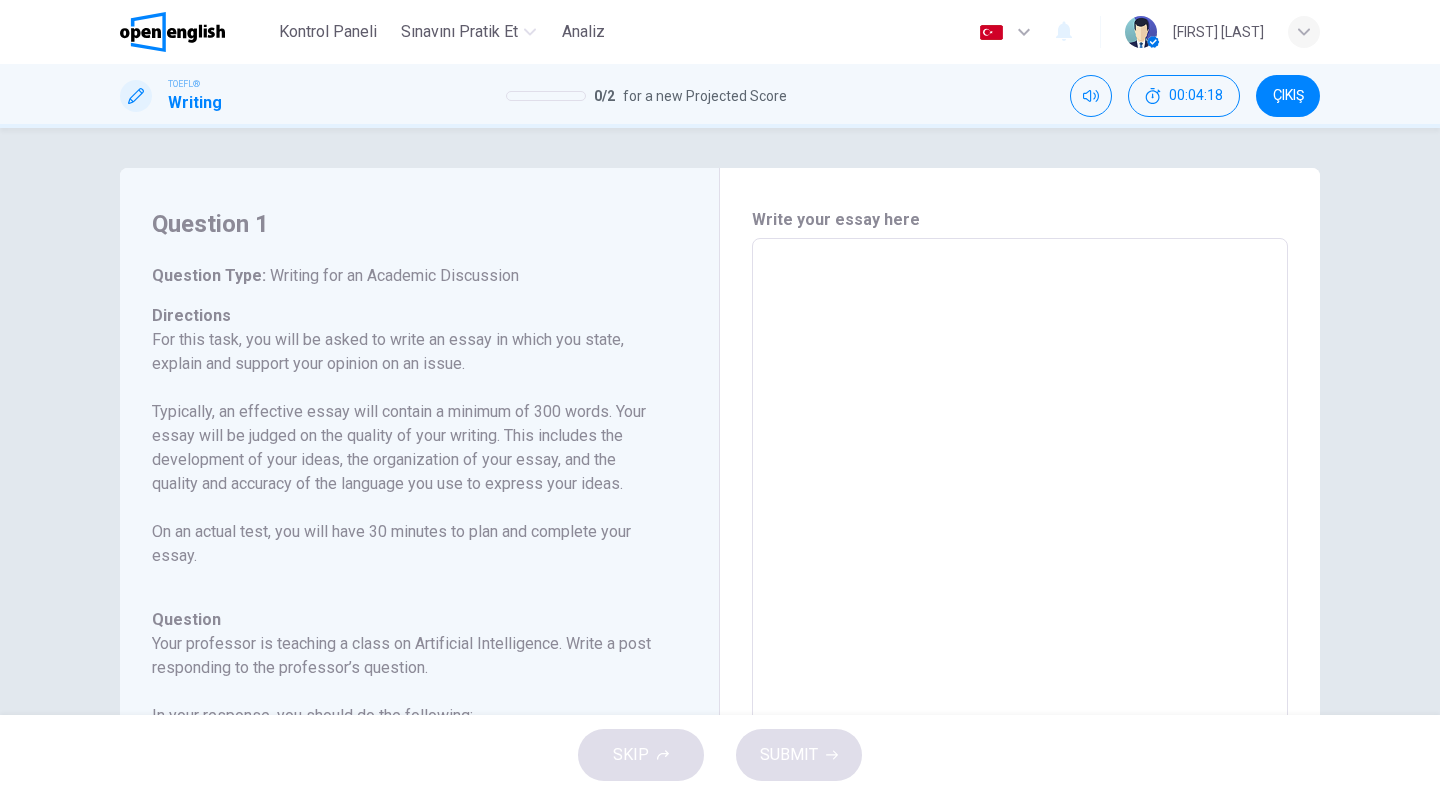 click on "Writing for an Academic Discussion" at bounding box center (392, 275) 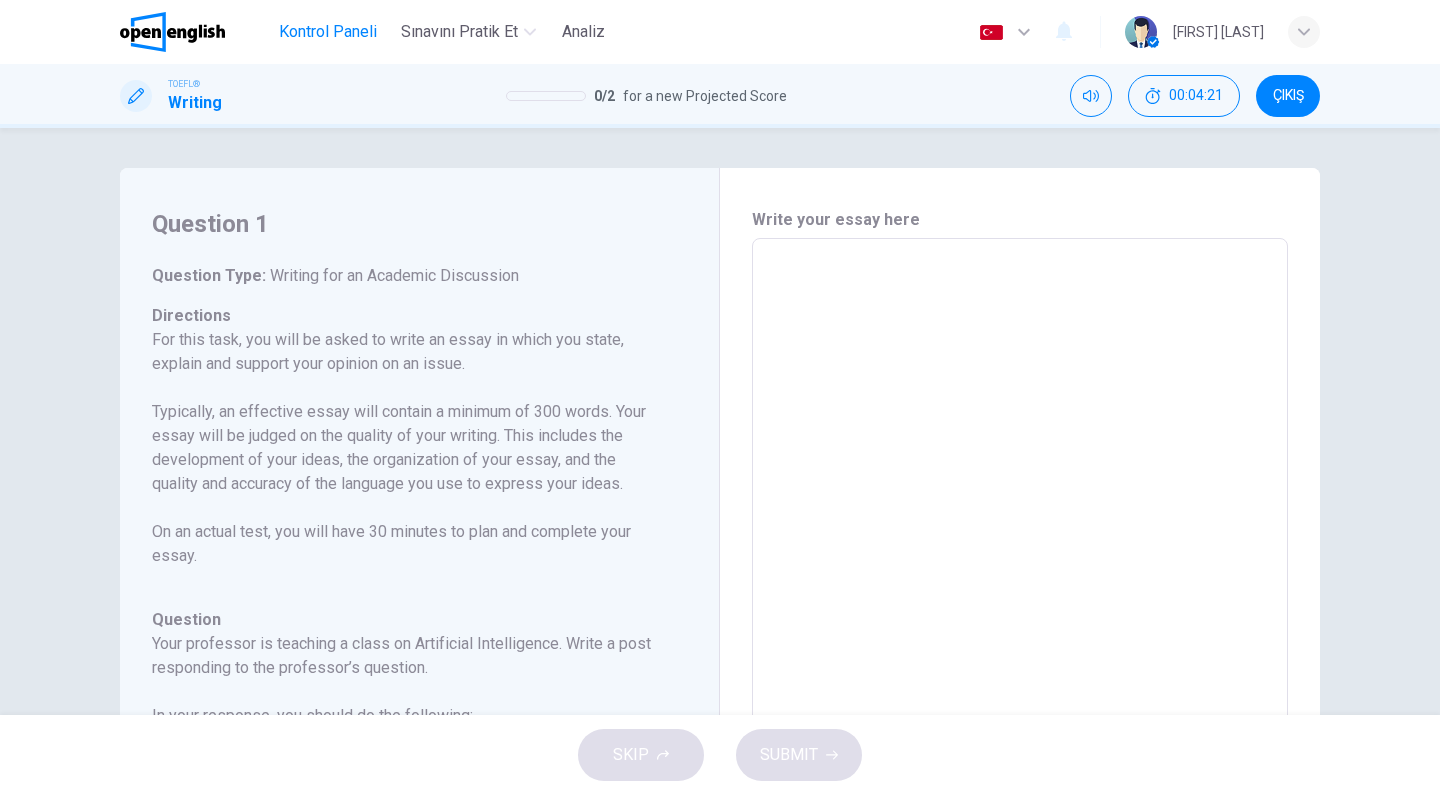click on "Kontrol Paneli" at bounding box center [328, 32] 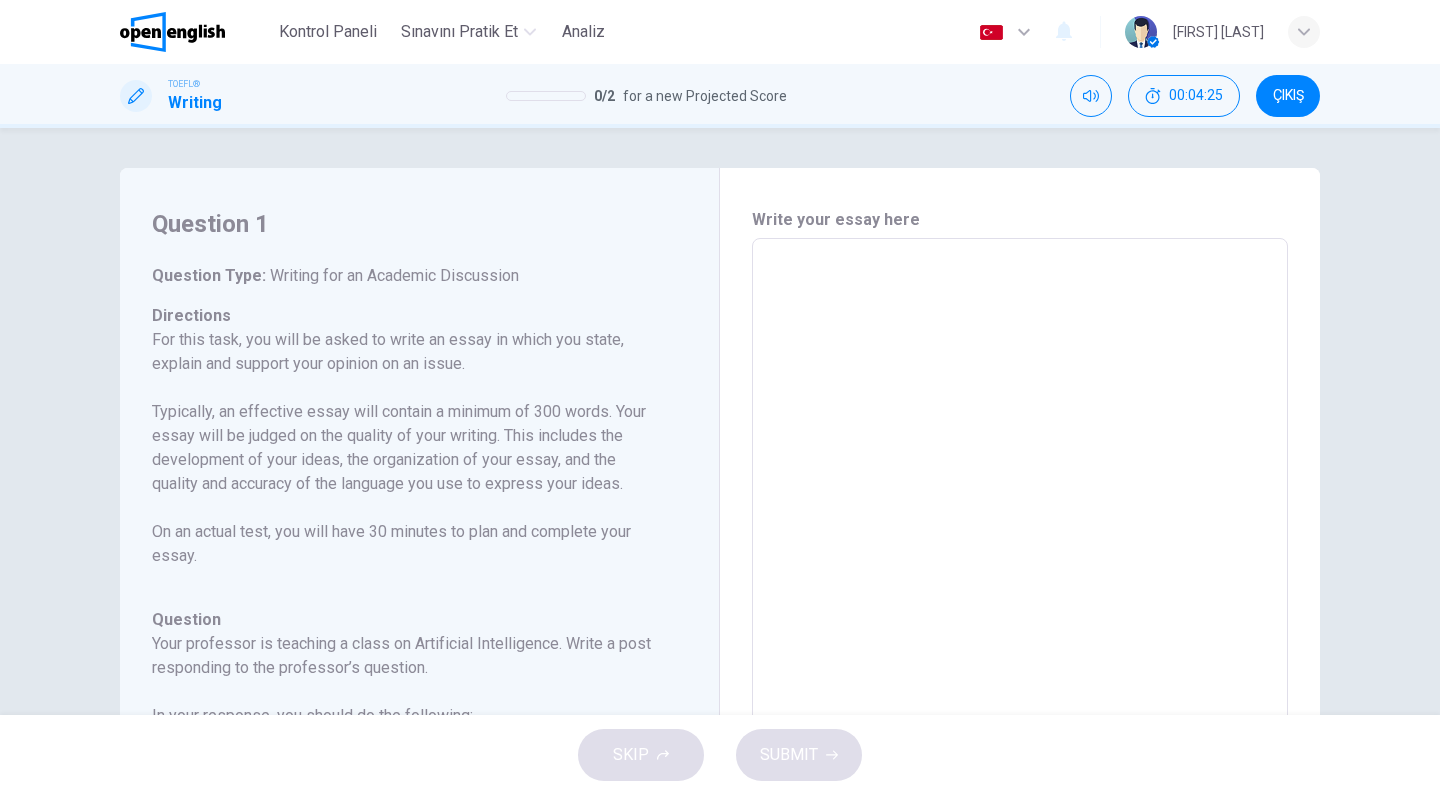 click at bounding box center [1020, 572] 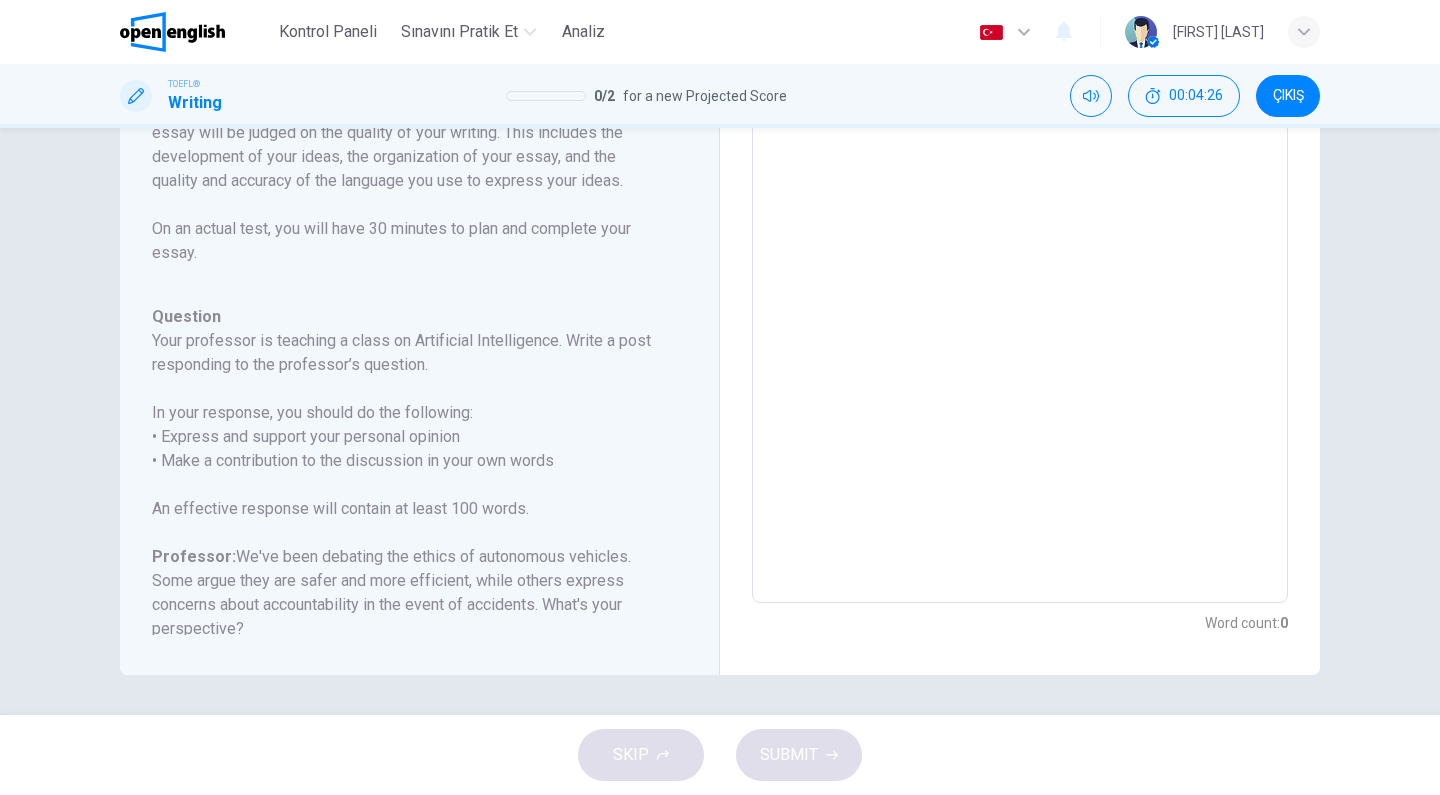 click at bounding box center [1020, 269] 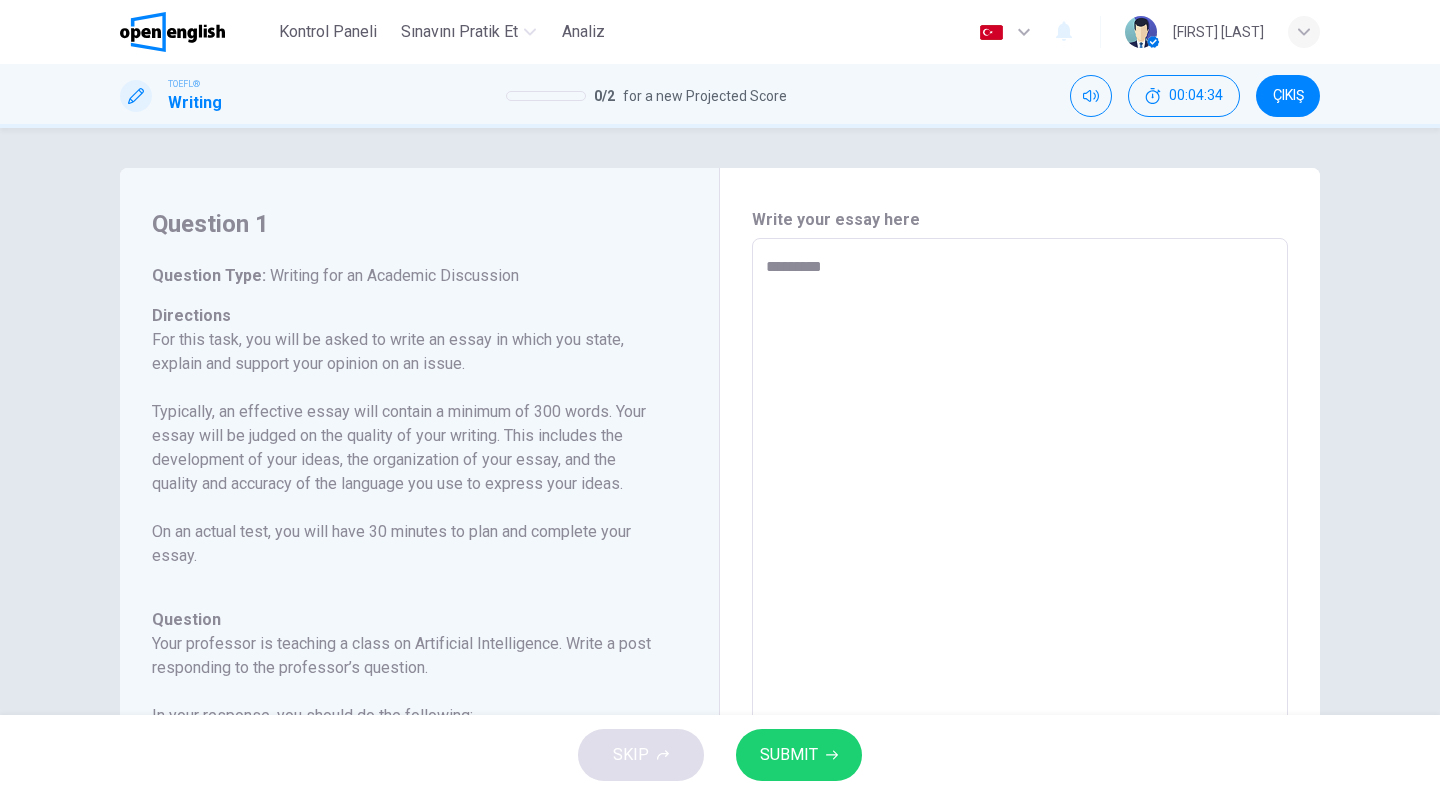 scroll, scrollTop: 0, scrollLeft: 0, axis: both 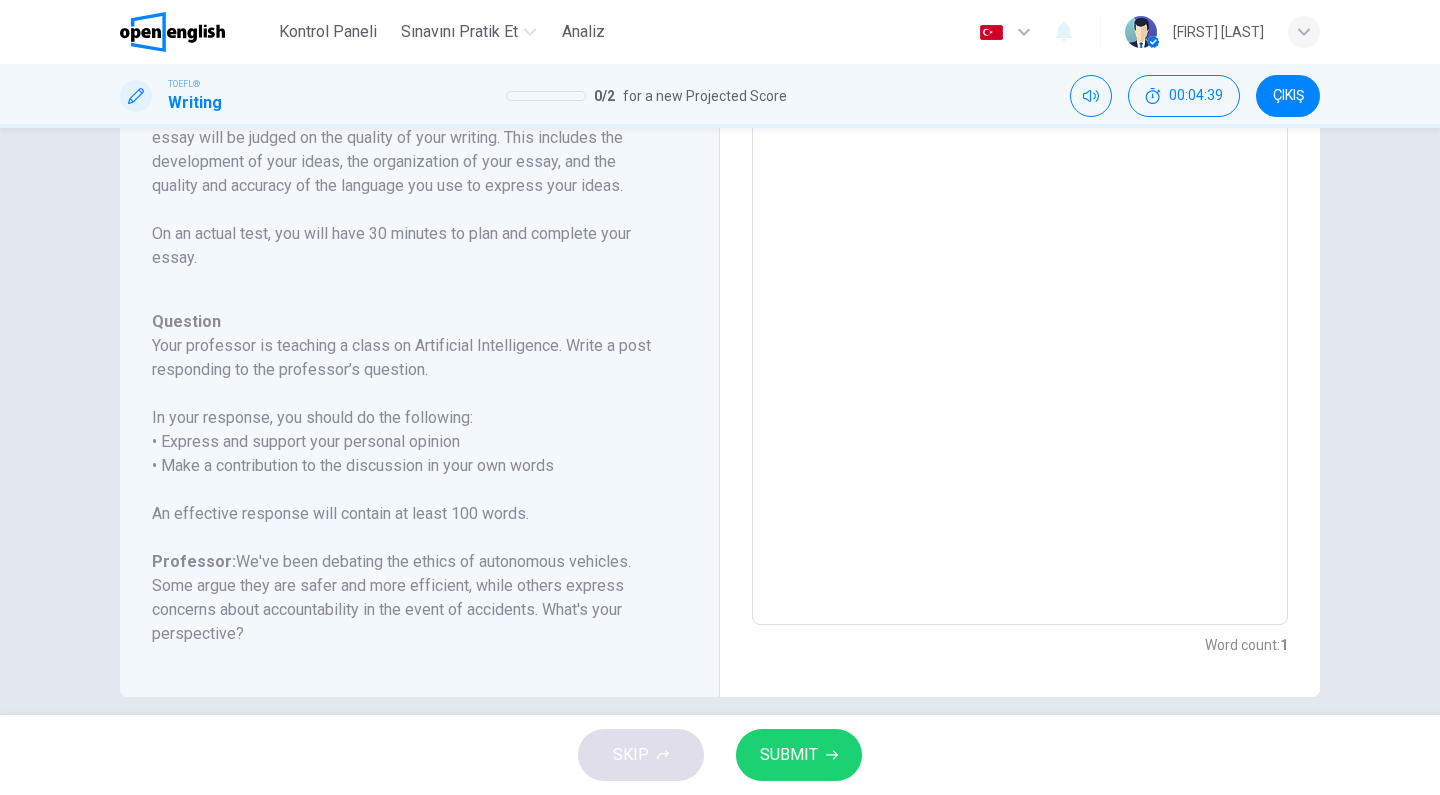drag, startPoint x: 471, startPoint y: 556, endPoint x: 642, endPoint y: 556, distance: 171 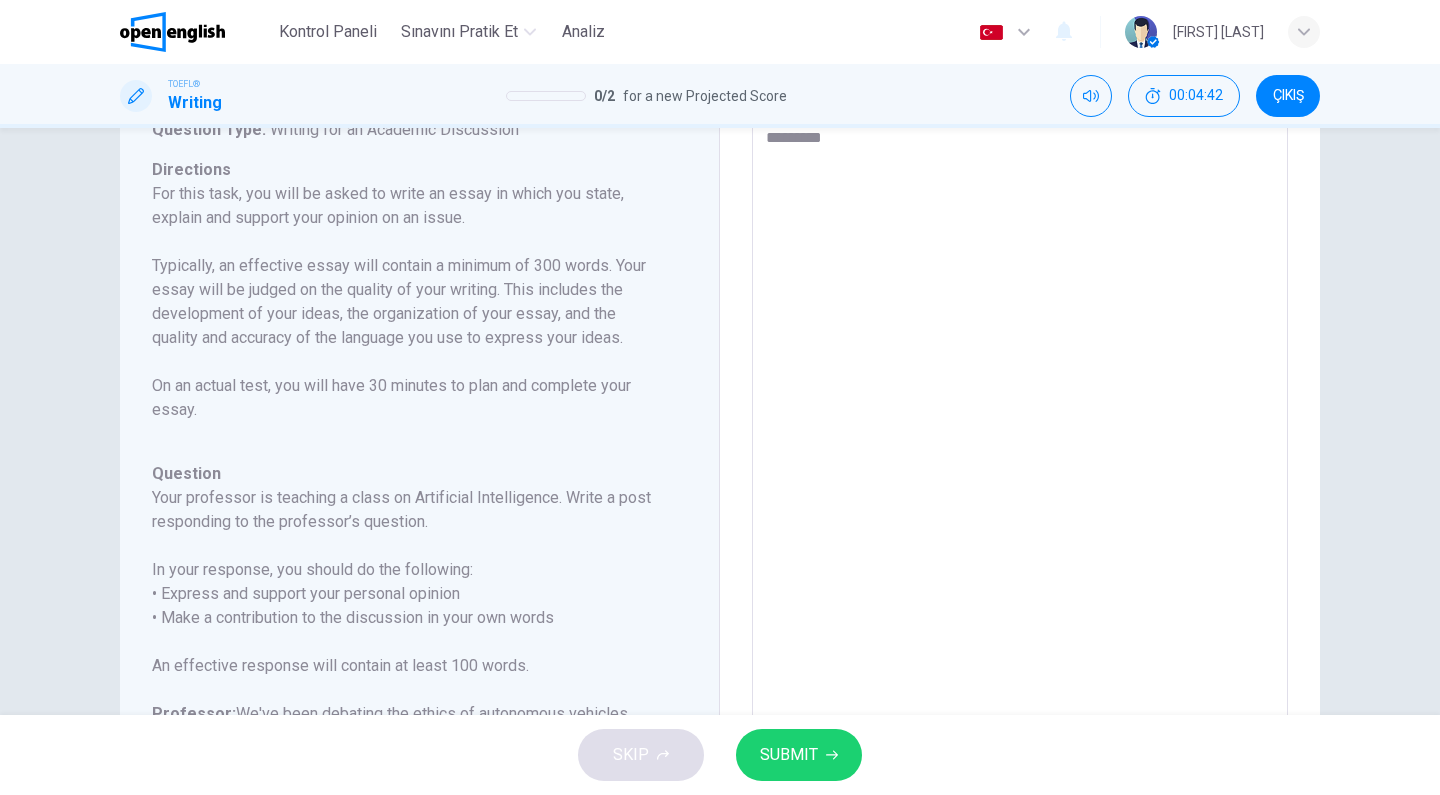 scroll, scrollTop: 128, scrollLeft: 0, axis: vertical 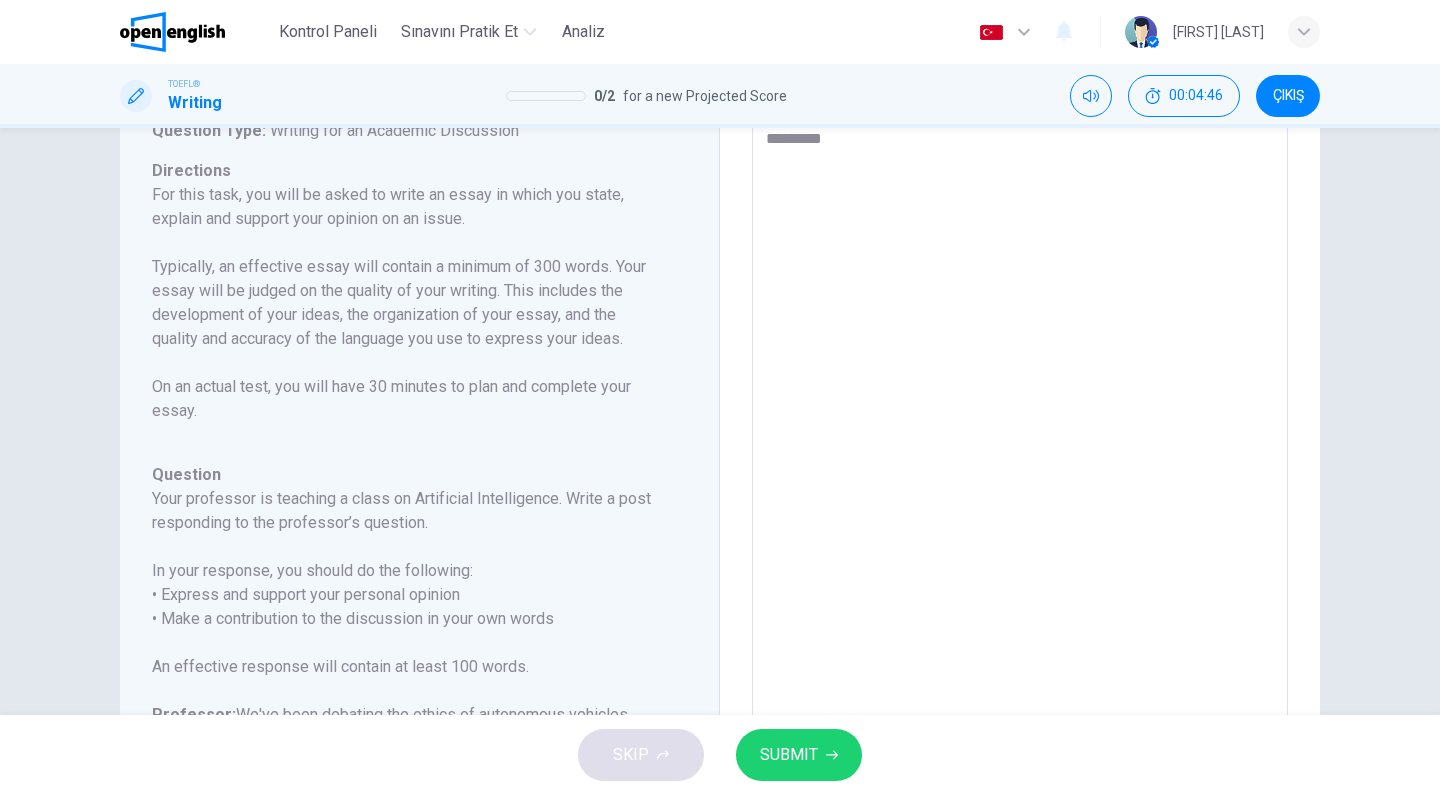 click on "********" at bounding box center (1020, 444) 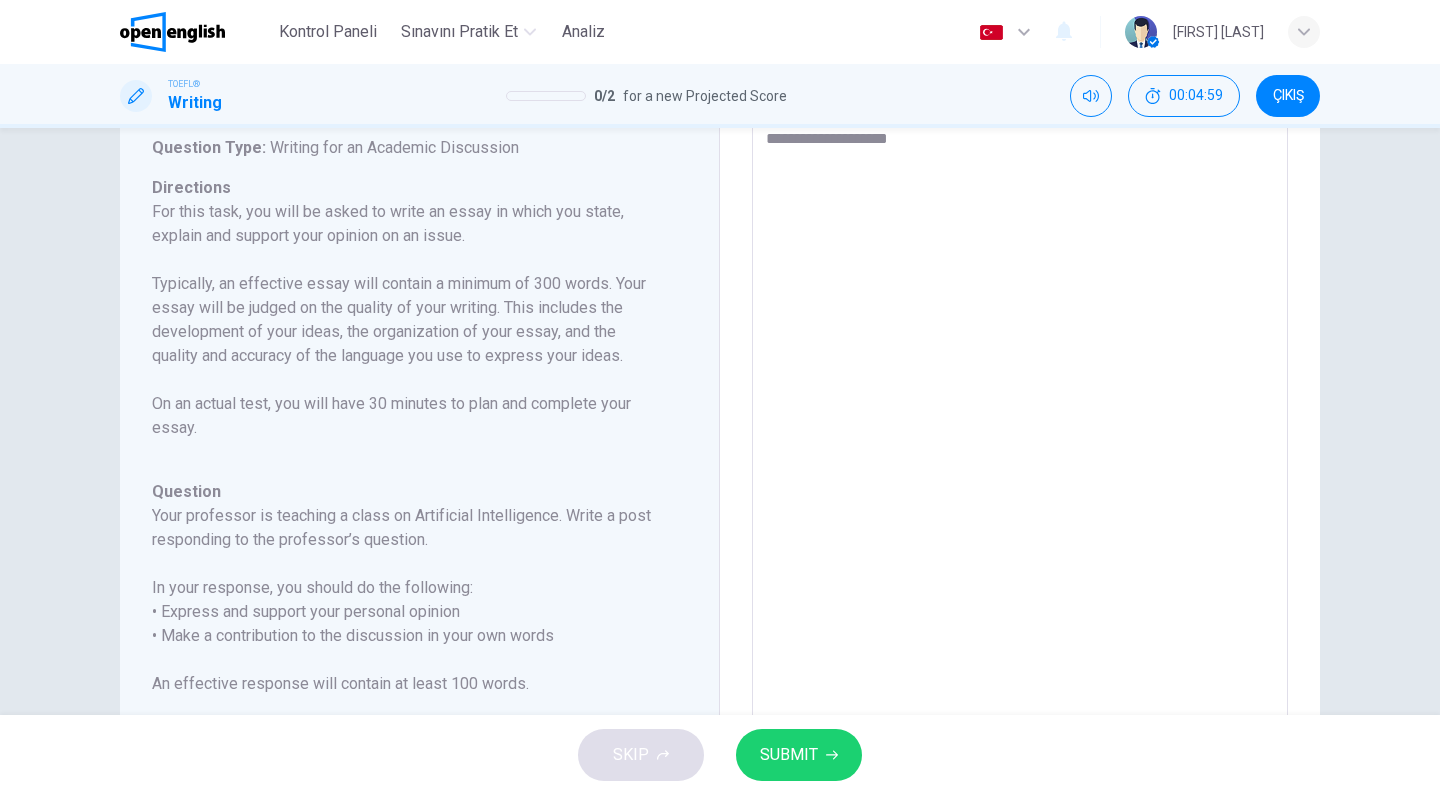 scroll, scrollTop: 0, scrollLeft: 0, axis: both 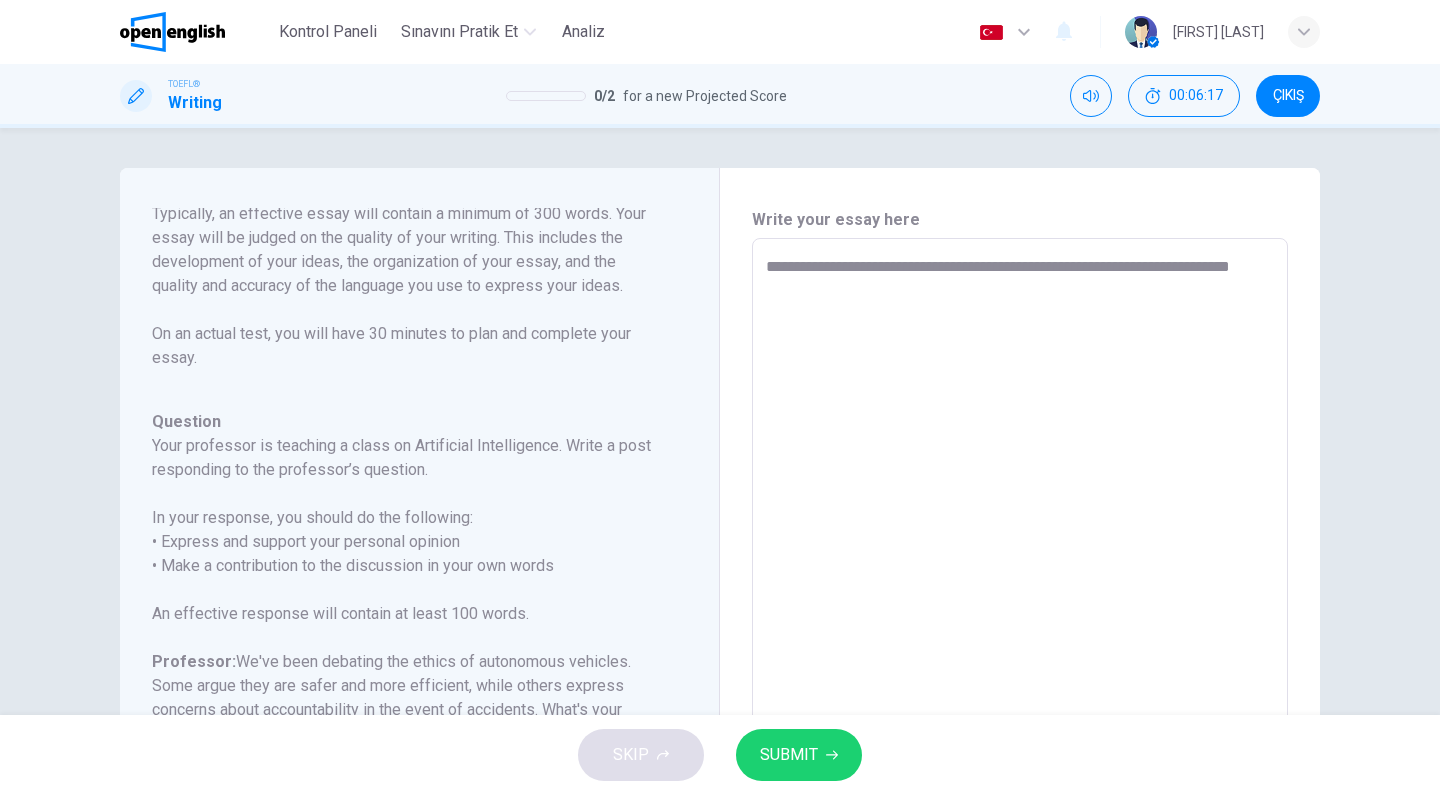 click on "**********" at bounding box center (1020, 572) 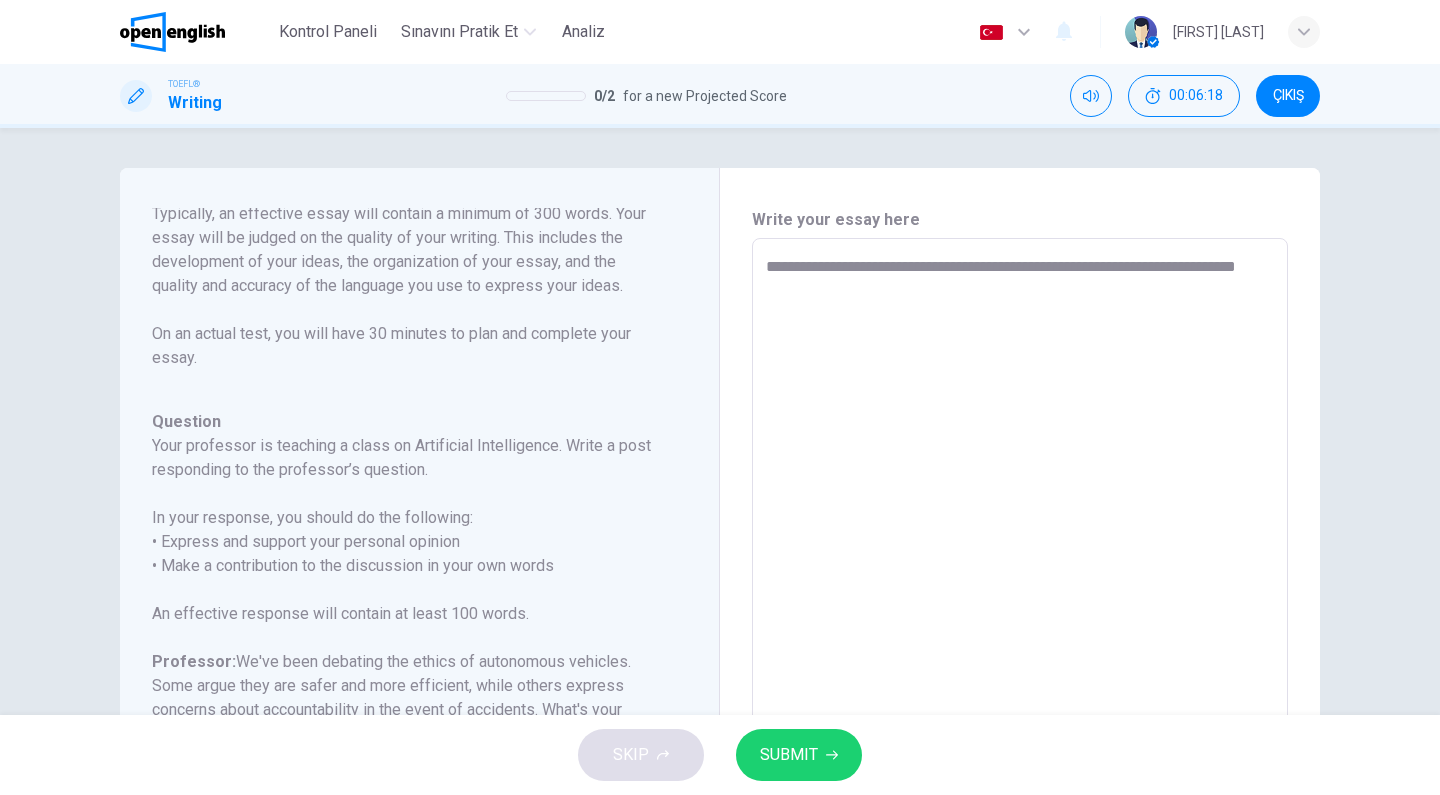 click on "**********" at bounding box center [1020, 572] 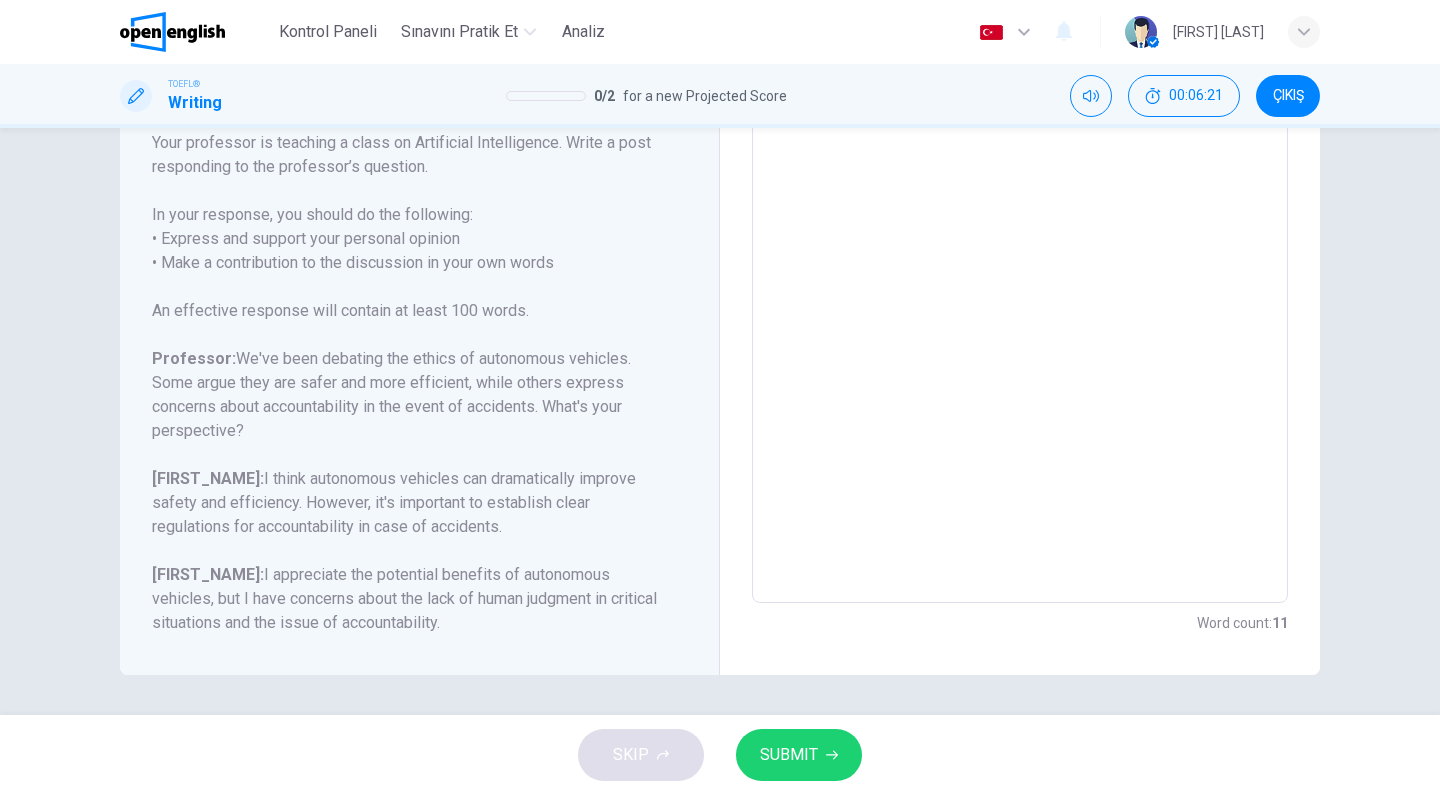 scroll, scrollTop: 303, scrollLeft: 0, axis: vertical 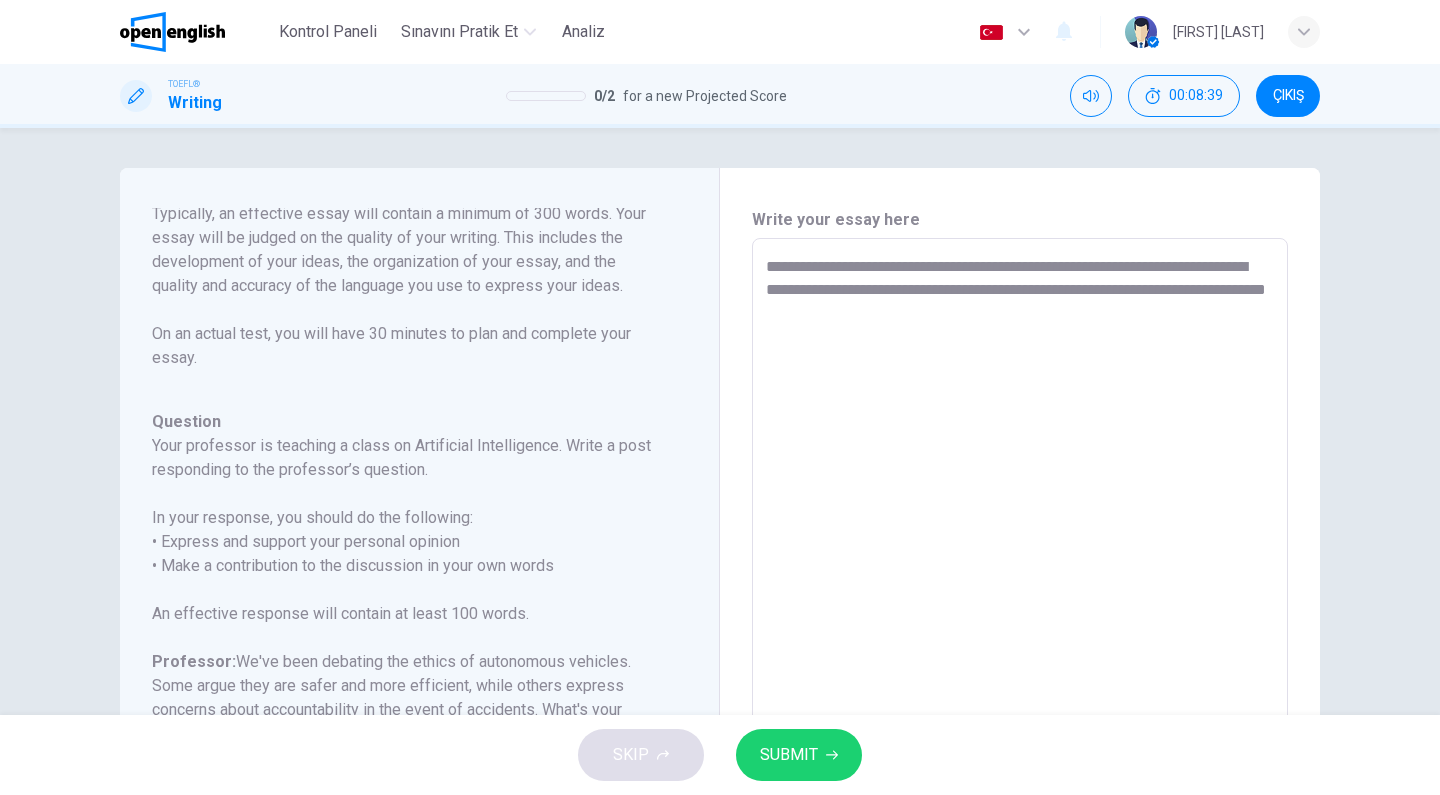 type on "**********" 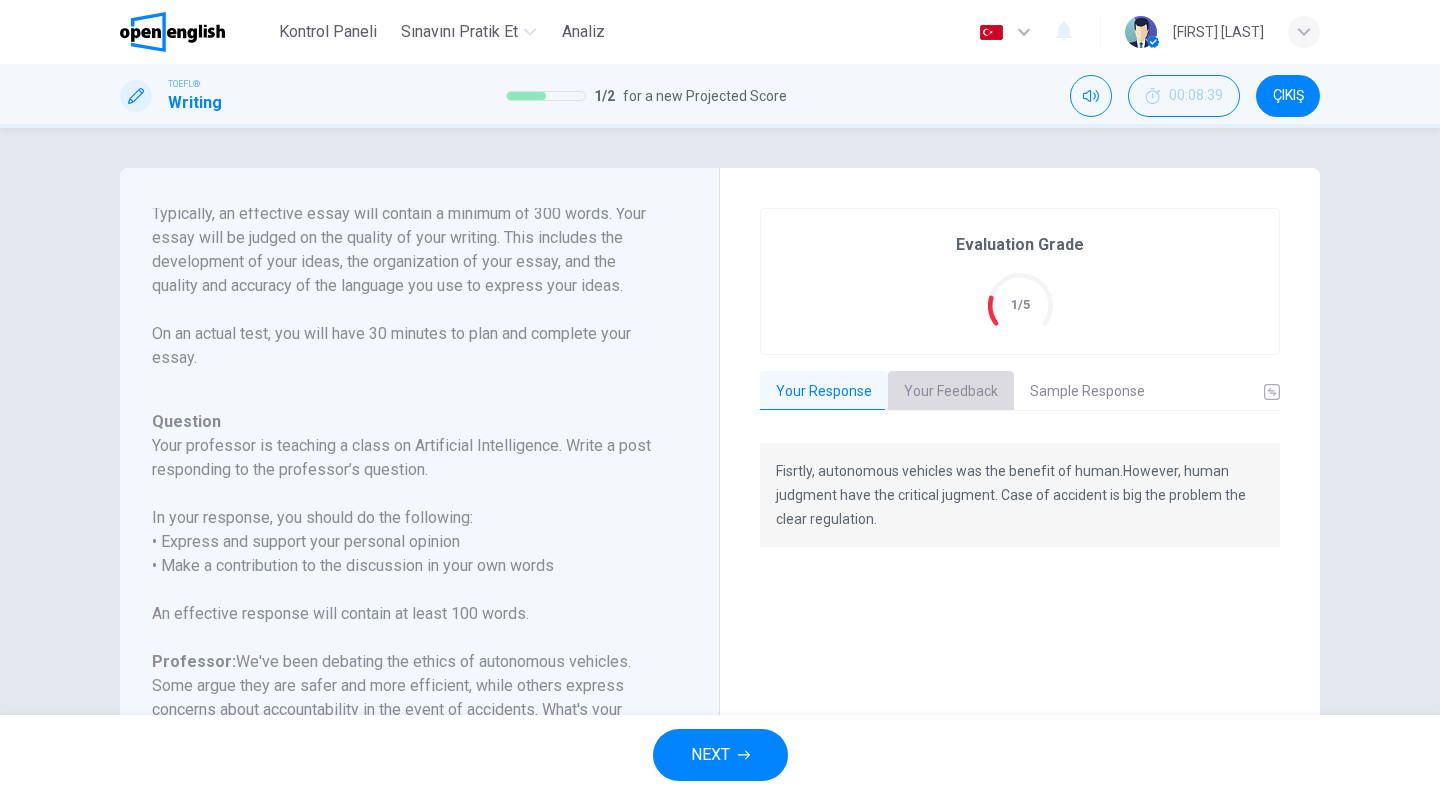 click on "Your Feedback" at bounding box center (951, 392) 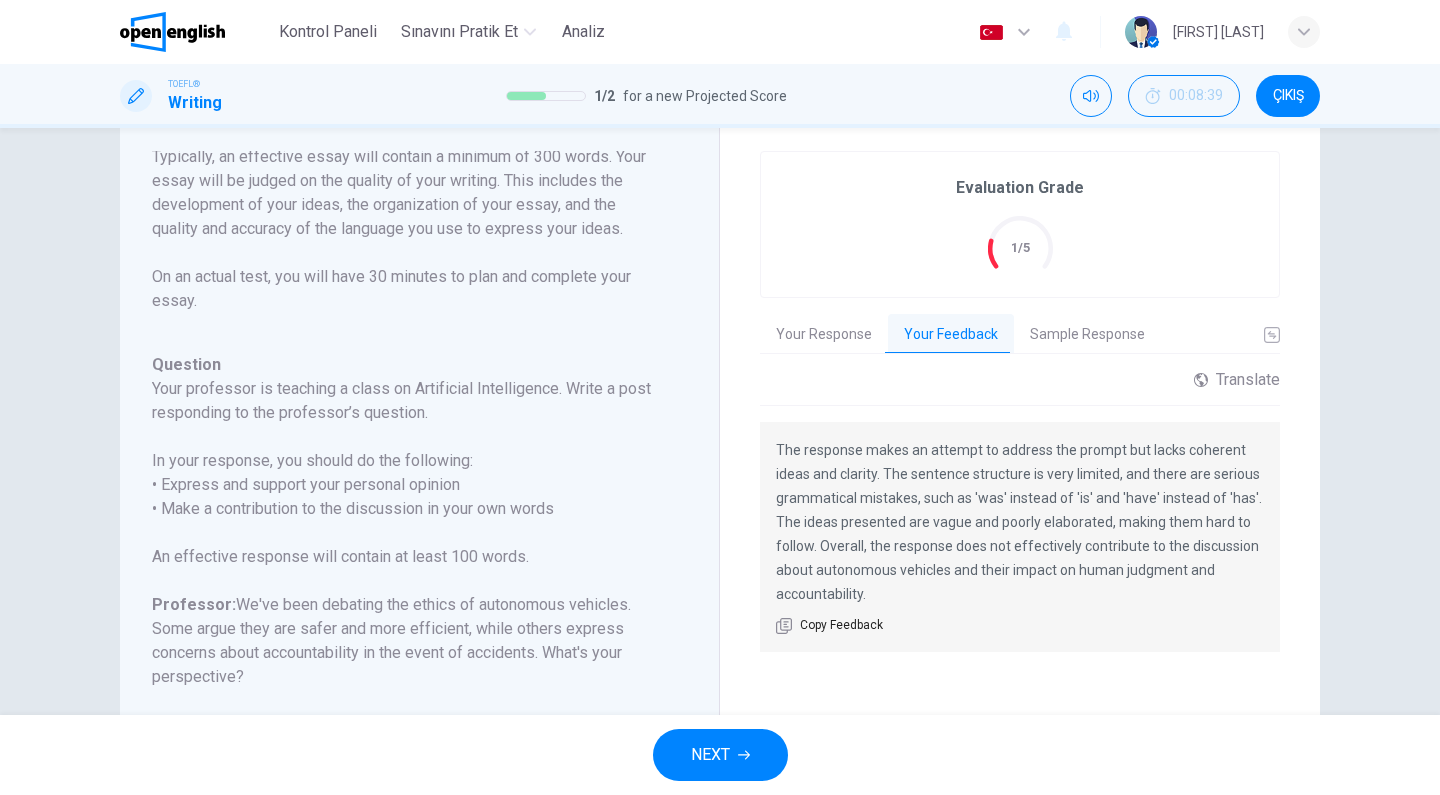 scroll, scrollTop: 60, scrollLeft: 0, axis: vertical 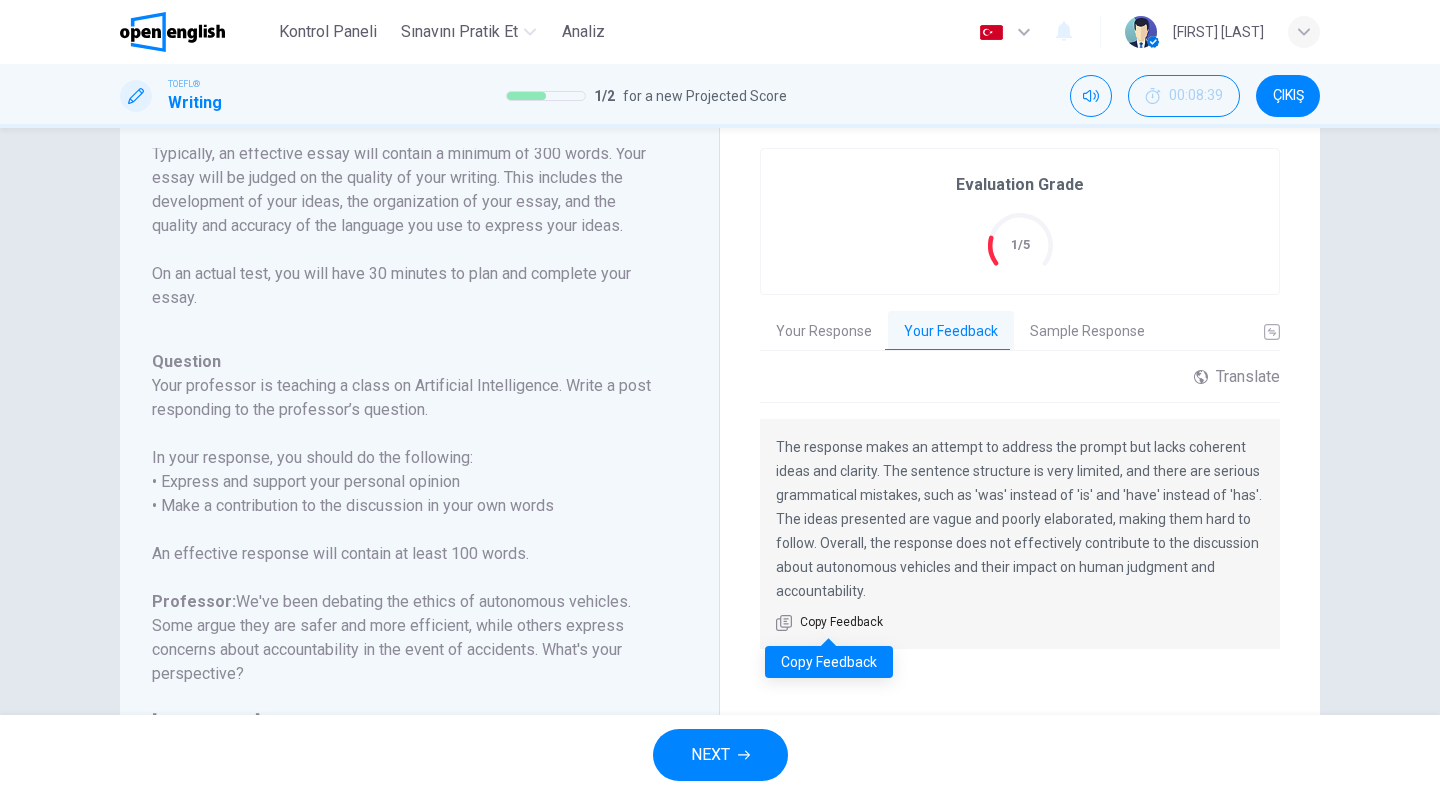 click on "Copy Feedback" at bounding box center [841, 623] 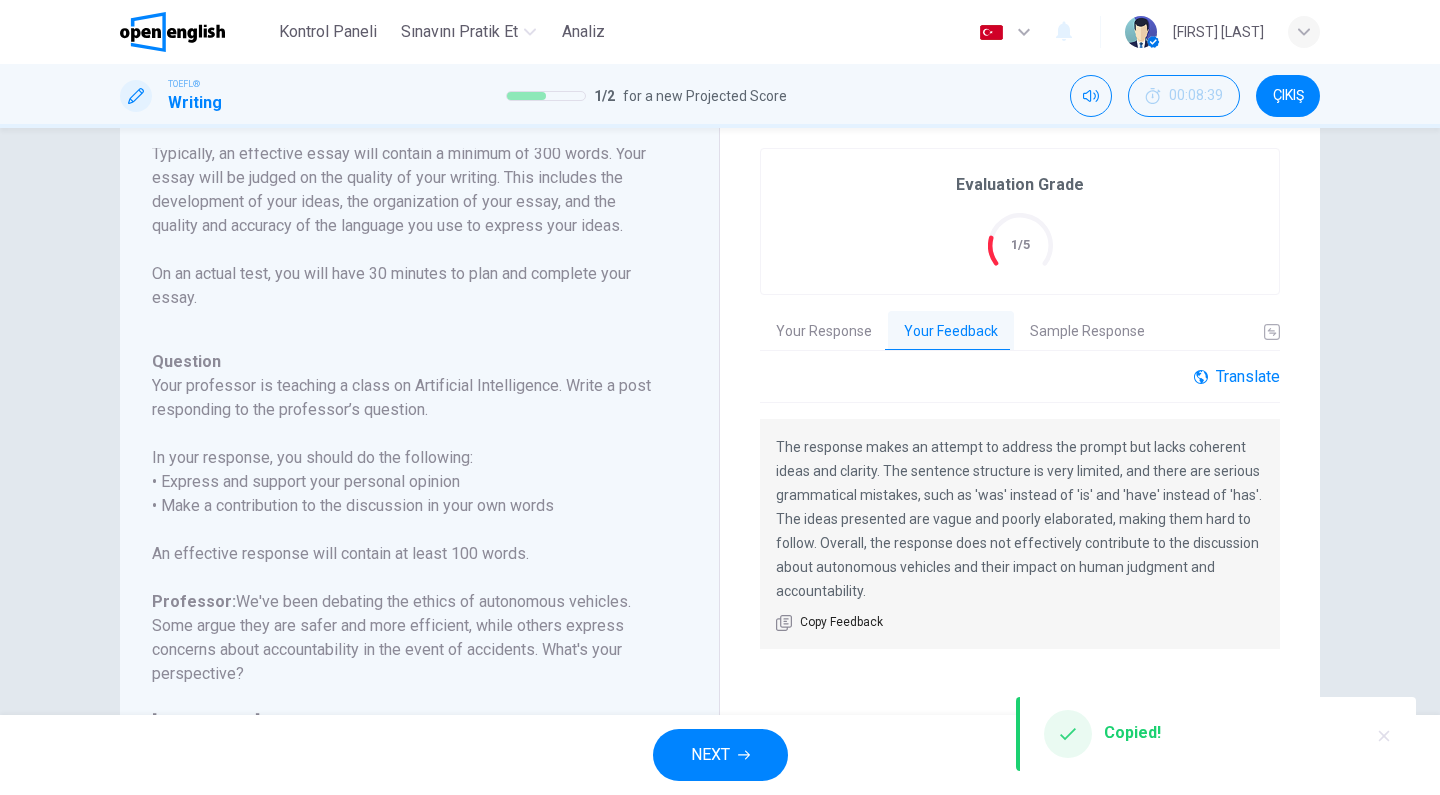 click on "Translate" at bounding box center [1237, 376] 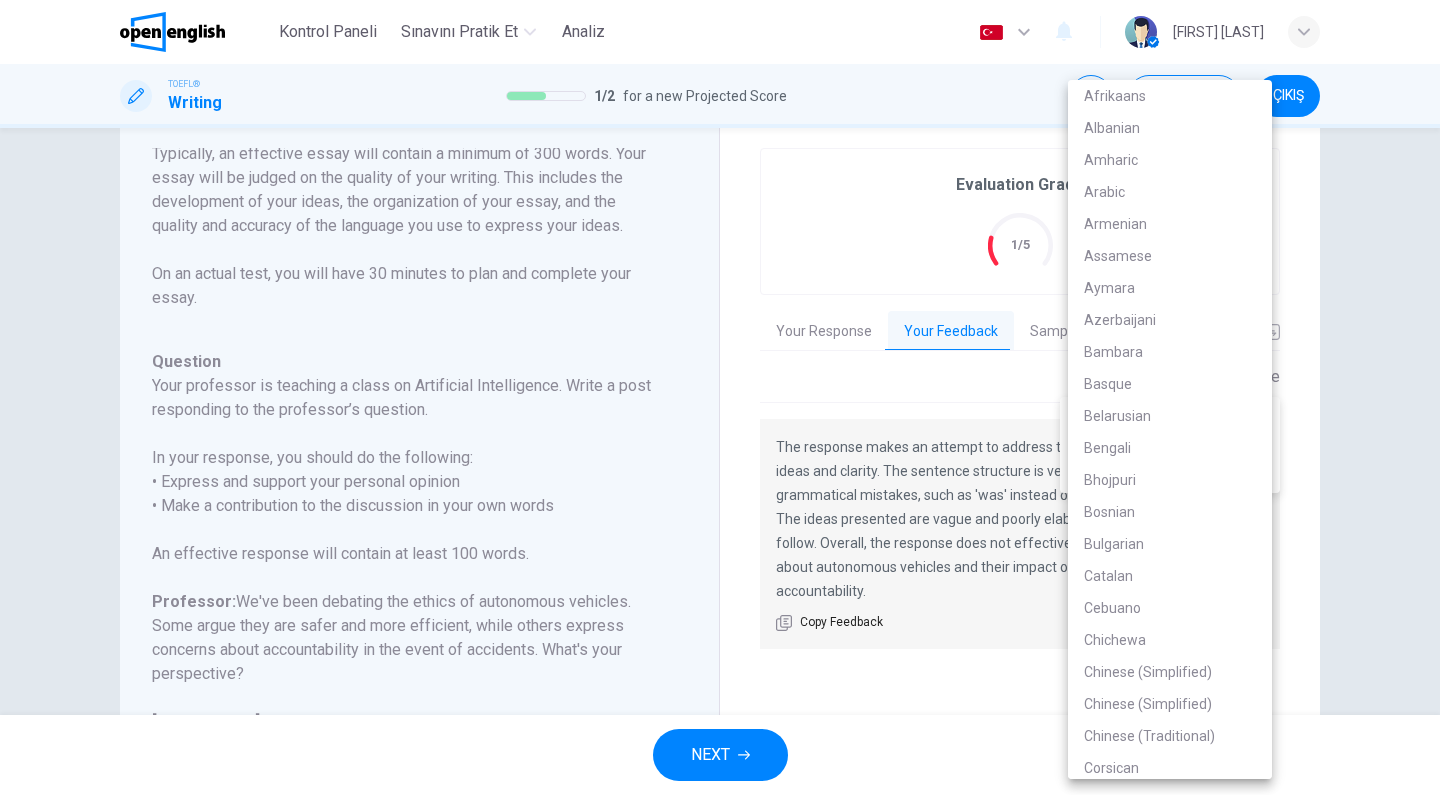 click on "Bu site, Gizlilik Politikamızda açıklandığı gibi çerezler kullanmaktadır. Çerez kullanımını kabul ediyorsanız, Lütfen Kabul Et düğmesine tıklayın ve sitemizde gezinmeye devam edin. Gizlilik Politikası Kabul Et This site uses cookies, as explained in our Privacy Policy. If you agree to the use of cookies, please click the Accept button and continue to browse our site. Privacy Policy Accept Kontrol Paneli Sınavını Pratik Et Analiz Türkçe ** ​ [FIRST] [LAST] TOEFL® Writing 1 / 2 for a new Projected Score 00:08:39 ÇIKIŞ Question 1 Question Type : Writing for an Academic Discussion Directions For this task, you will be asked to write an essay in which you state, explain and support your opinion on an issue. On an actual test, you will have 30 minutes to plan and complete your essay. Question : Your professor is teaching a class on Artificial Intelligence. Write a post responding to the professor’s question. In your response, you should do the following: Professor:  1/5" at bounding box center [720, 397] 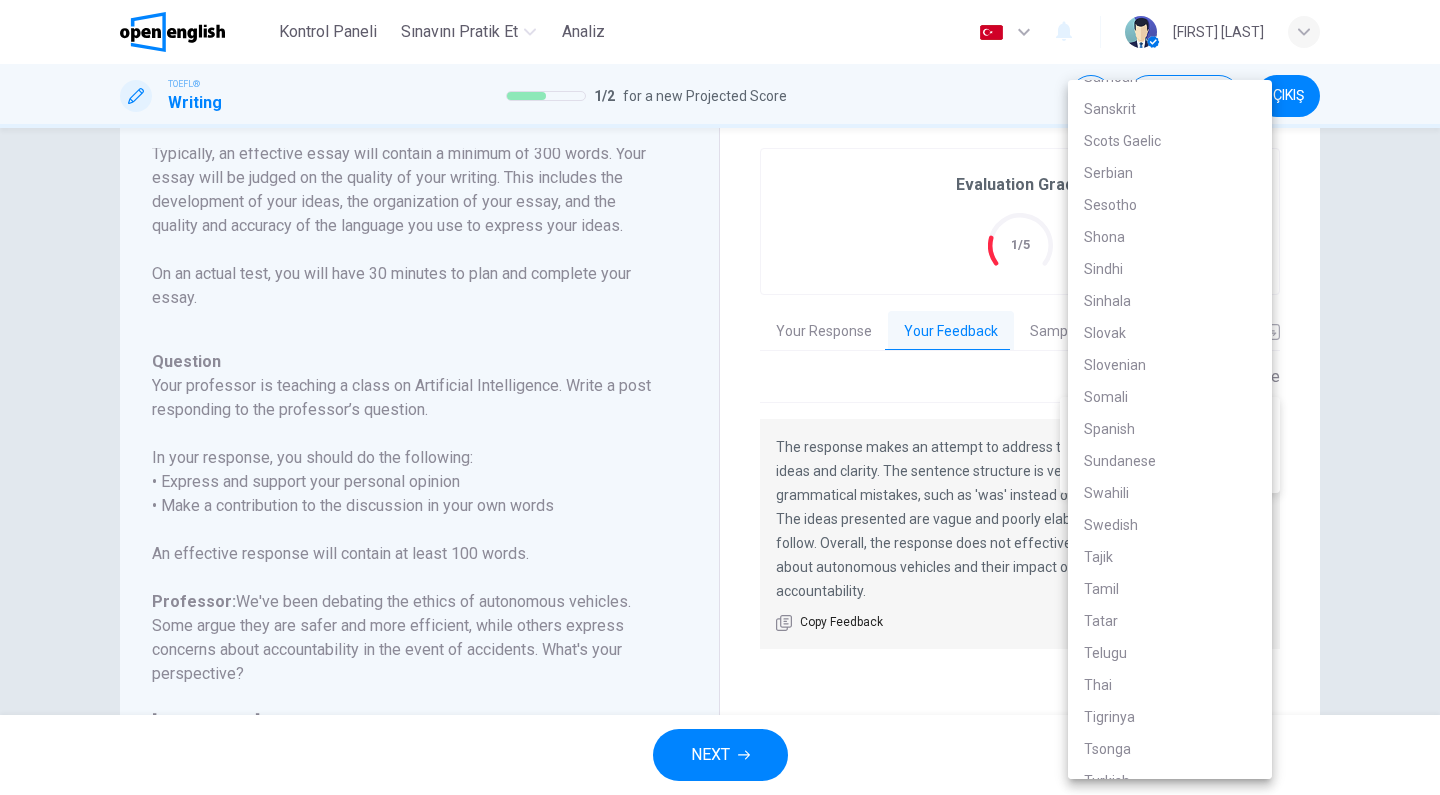 scroll, scrollTop: 3588, scrollLeft: 0, axis: vertical 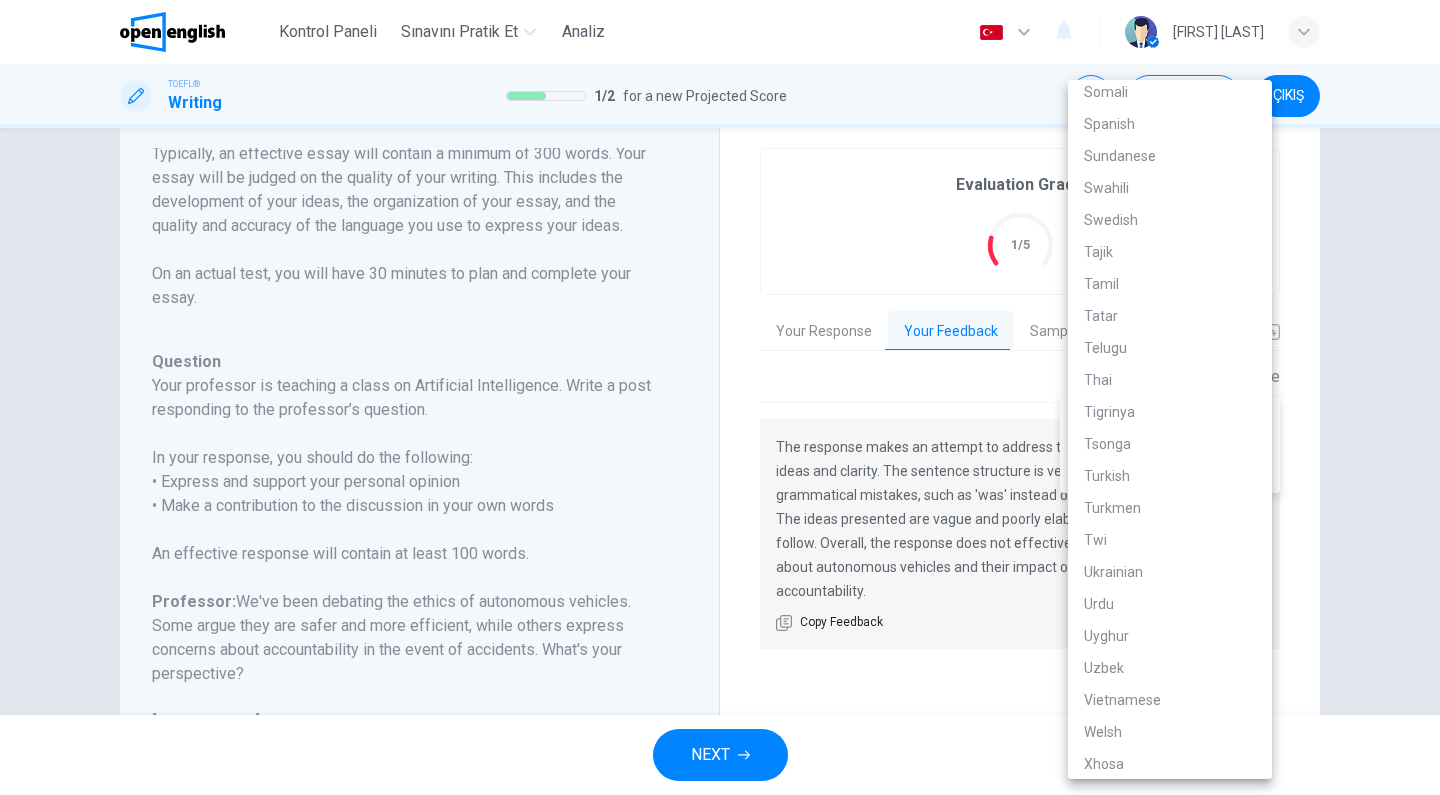 click on "Turkish" at bounding box center (1170, 476) 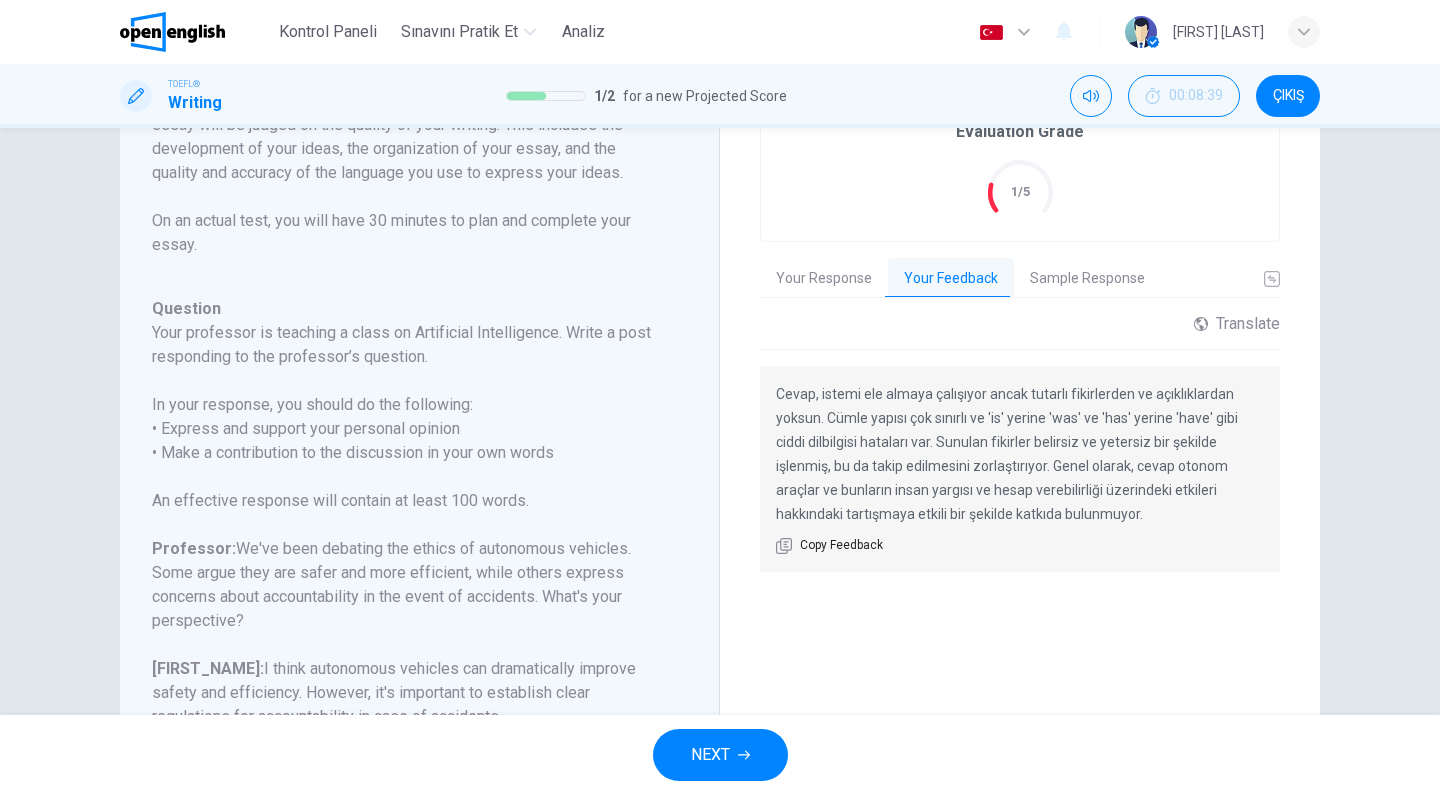 scroll, scrollTop: 144, scrollLeft: 0, axis: vertical 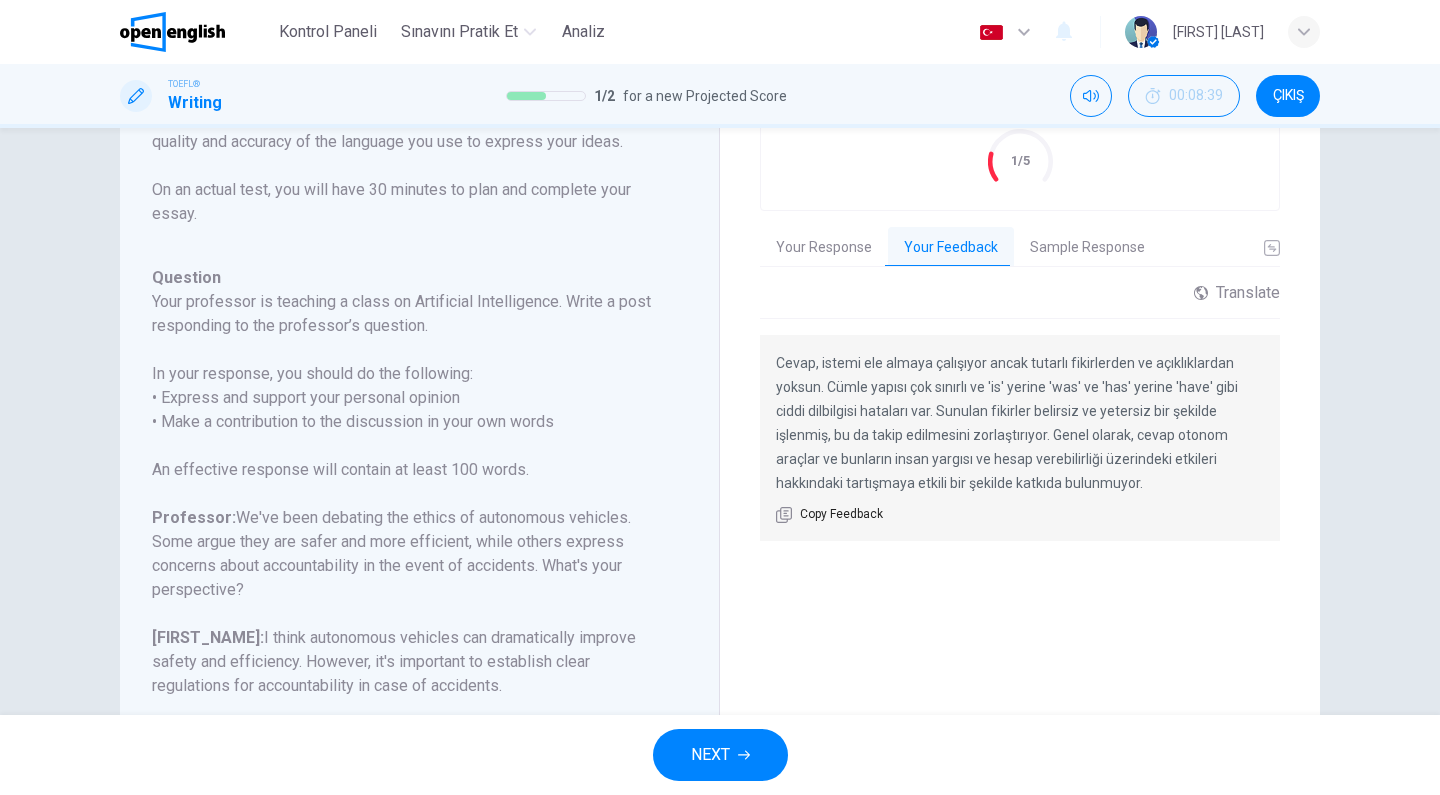 click on "Sample Response" at bounding box center (1087, 248) 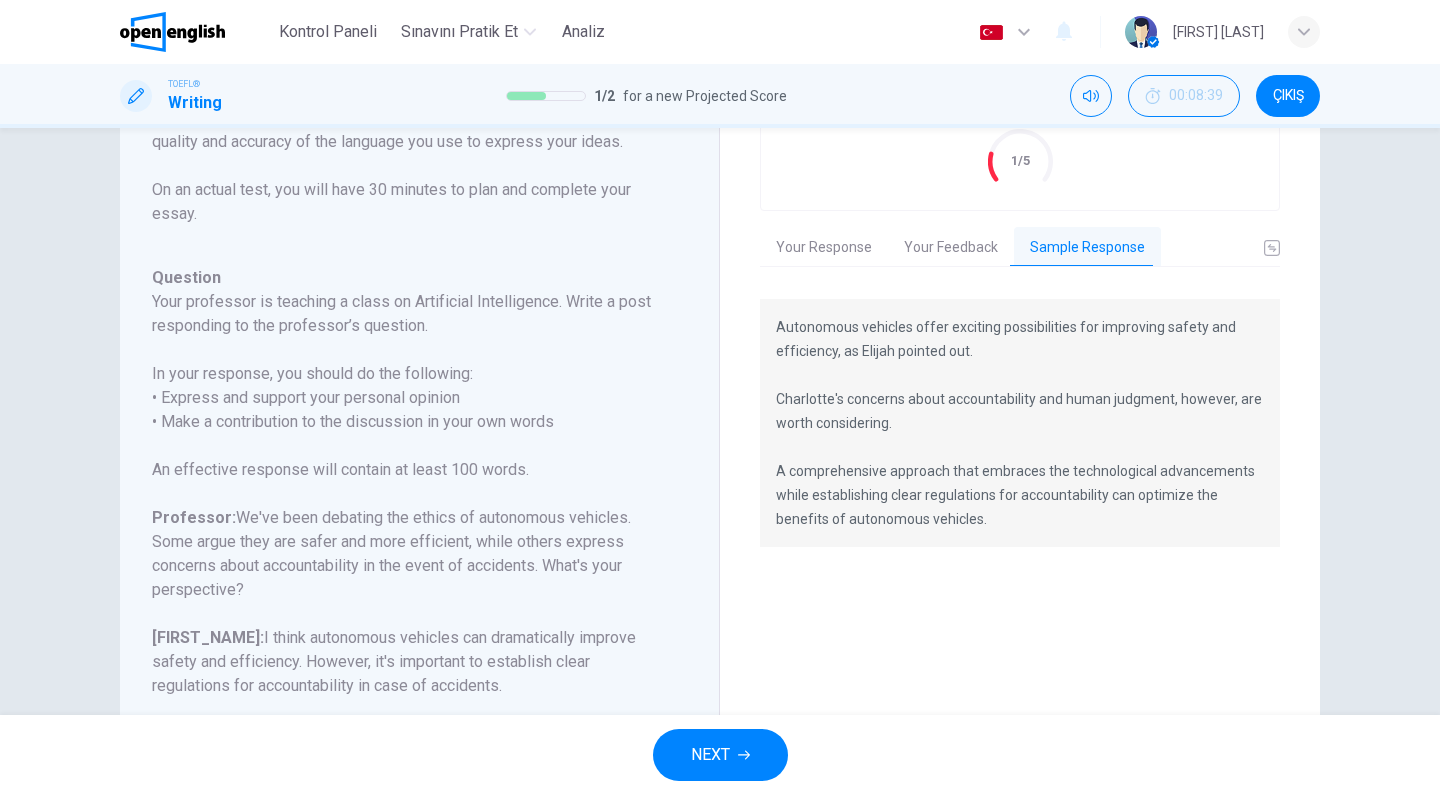 click on "Evaluation Grade 1/5 Your Response Your Feedback Sample Response Fisrtly, autonomous vehicles was the benefit of human.However, human judgment have the critical jugment. Case of accident is big the problem the clear regulation. Translate Turkish ** ​ Powered by Cevap, istemi ele almaya çalışıyor ancak tutarlı fikirlerden ve açıklıklardan yoksun. Cümle yapısı çok sınırlı ve 'is' yerine 'was' ve 'has' yerine 'have' gibi ciddi dilbilgisi hataları var. Sunulan fikirler belirsiz ve yetersiz bir şekilde işlenmiş, bu da takip edilmesini zorlaştırıyor. Genel olarak, cevap otonom araçlar ve bunların insan yargısı ve hesap verebilirliği üzerindeki etkileri hakkındaki tartışmaya etkili bir şekilde katkıda bulunmuyor. Copy Feedback Autonomous vehicles offer exciting possibilities for improving safety and efficiency, as [FIRST_NAME] pointed out. [FIRST_NAME]'s concerns about accountability and human judgment, however, are worth considering." at bounding box center [1020, 429] 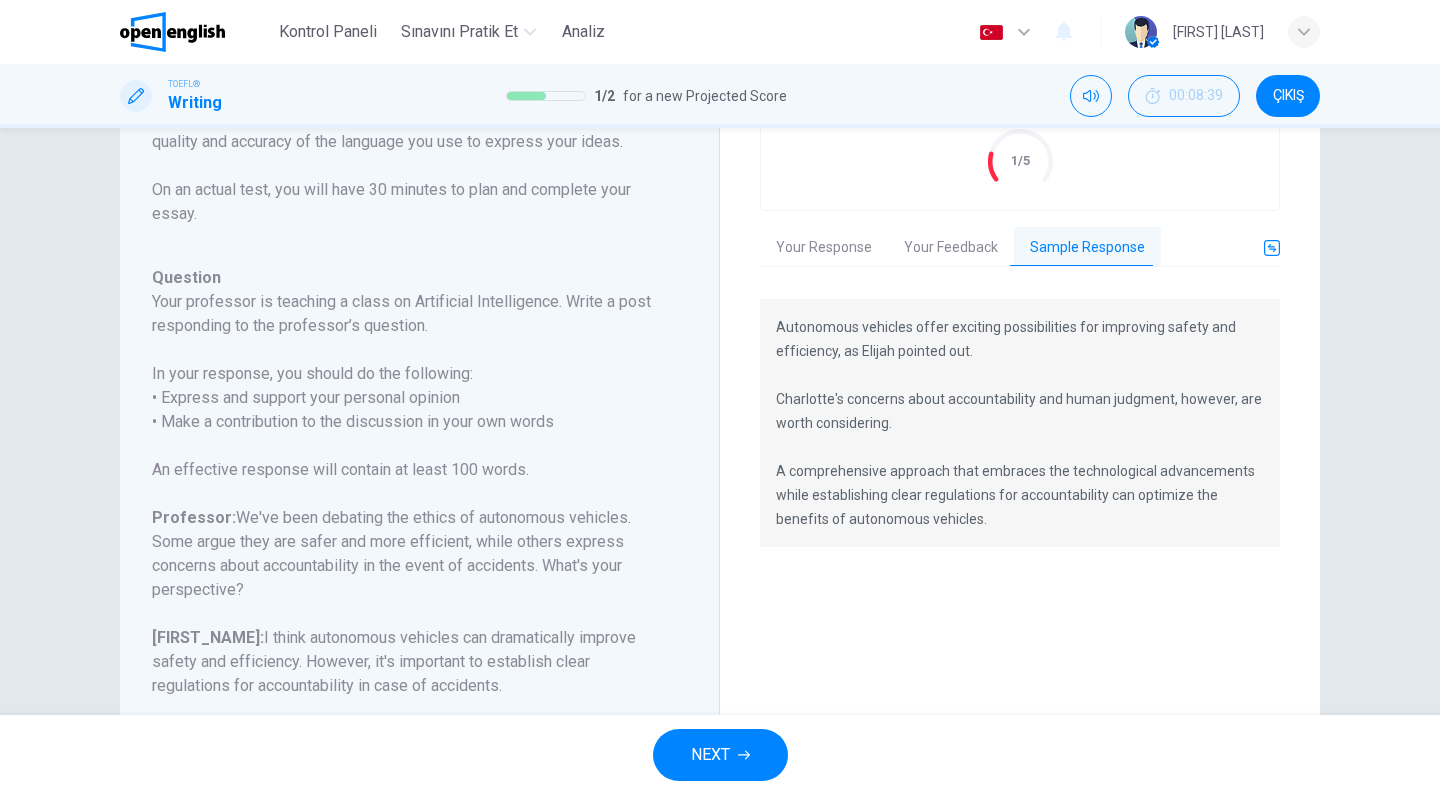 click at bounding box center (1272, 248) 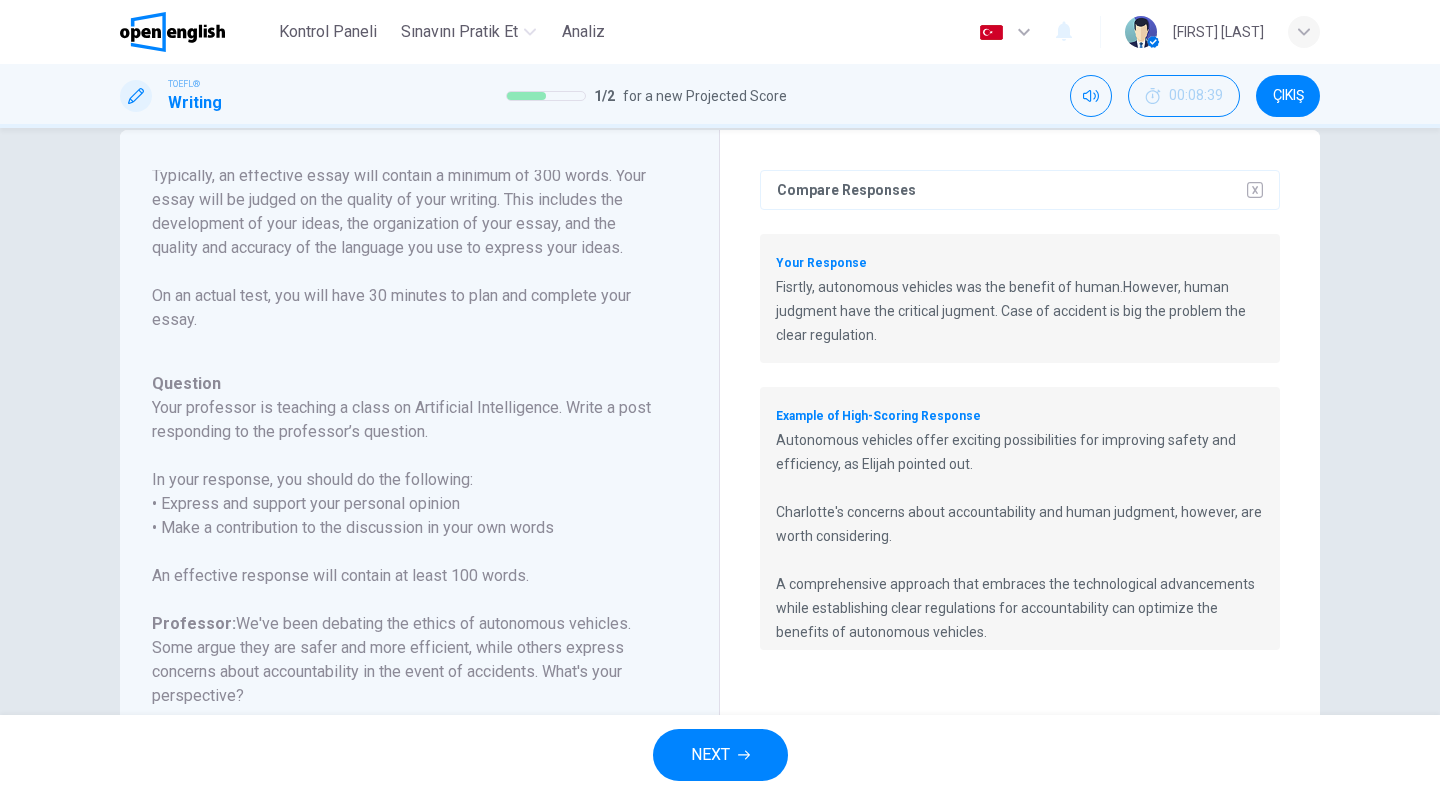 scroll, scrollTop: 148, scrollLeft: 0, axis: vertical 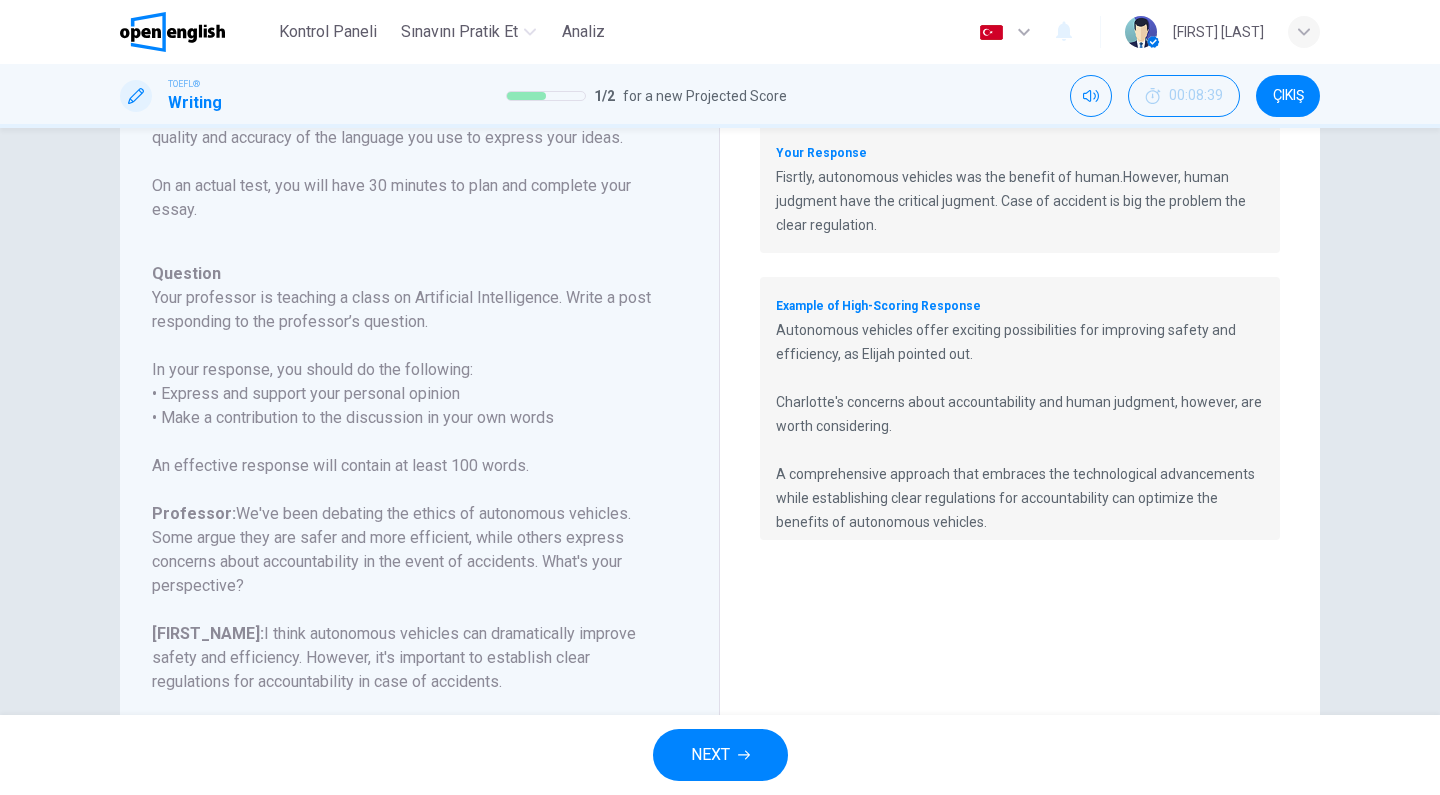click on "Example of High-Scoring Response" at bounding box center [821, 153] 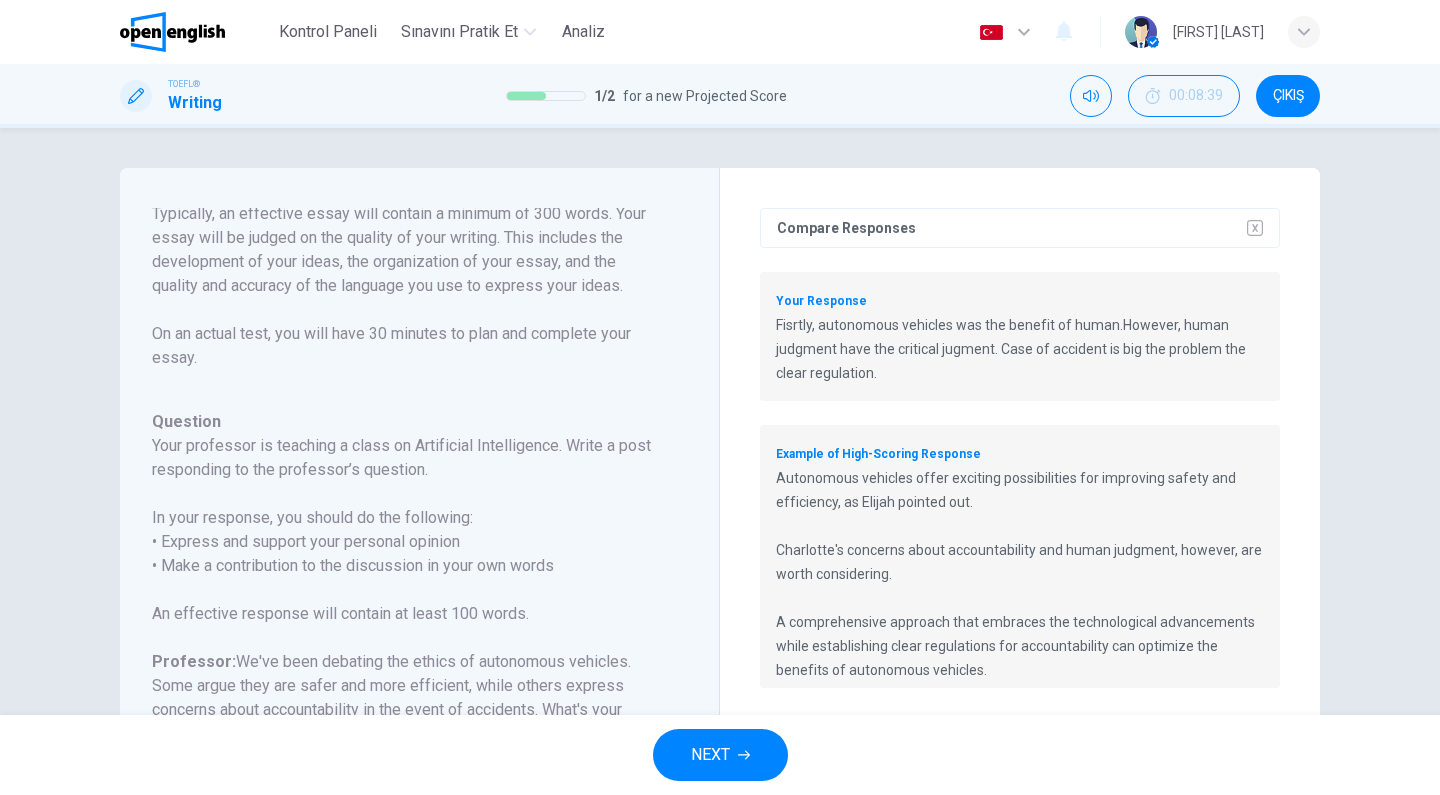 scroll, scrollTop: 0, scrollLeft: 0, axis: both 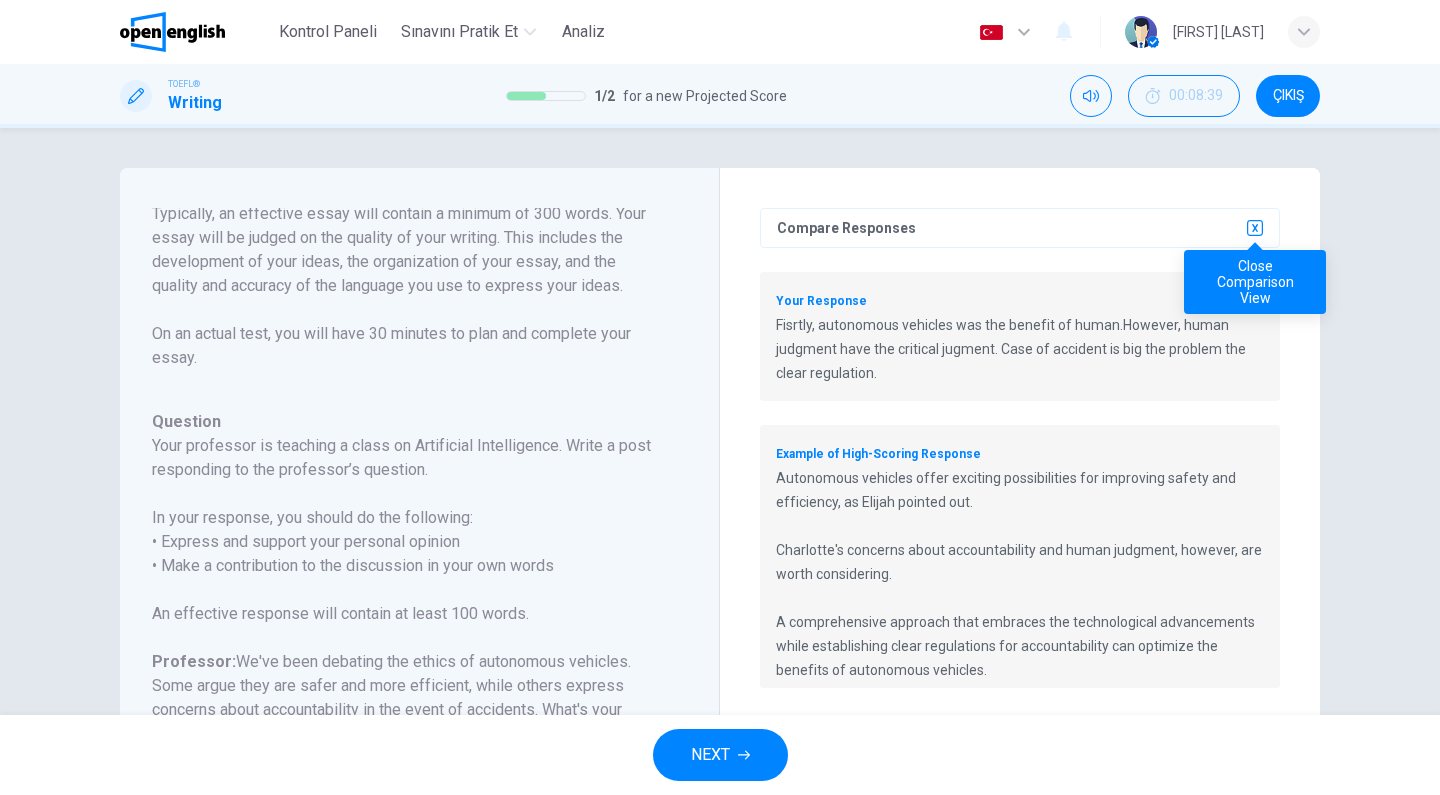 click at bounding box center (1255, 228) 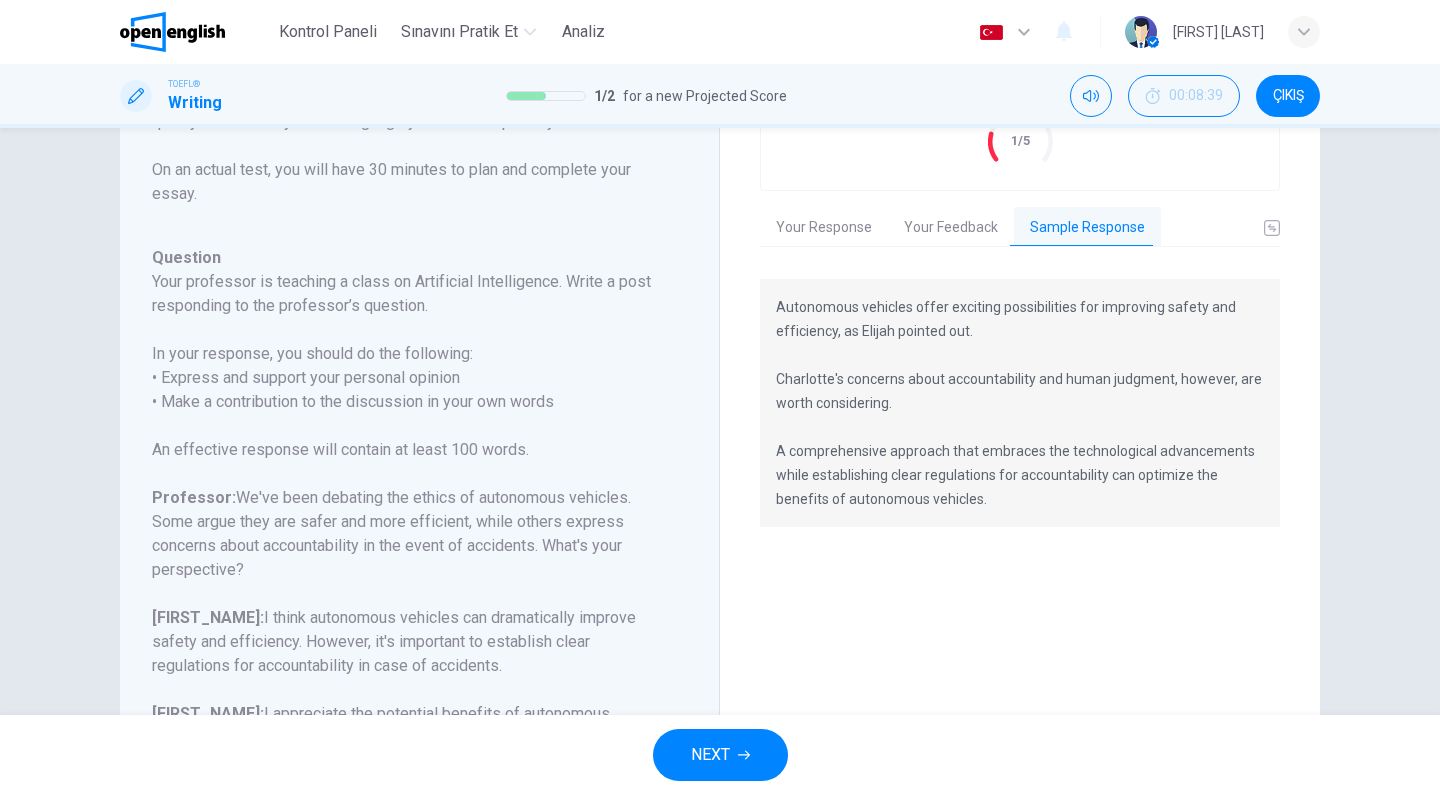 scroll, scrollTop: 196, scrollLeft: 0, axis: vertical 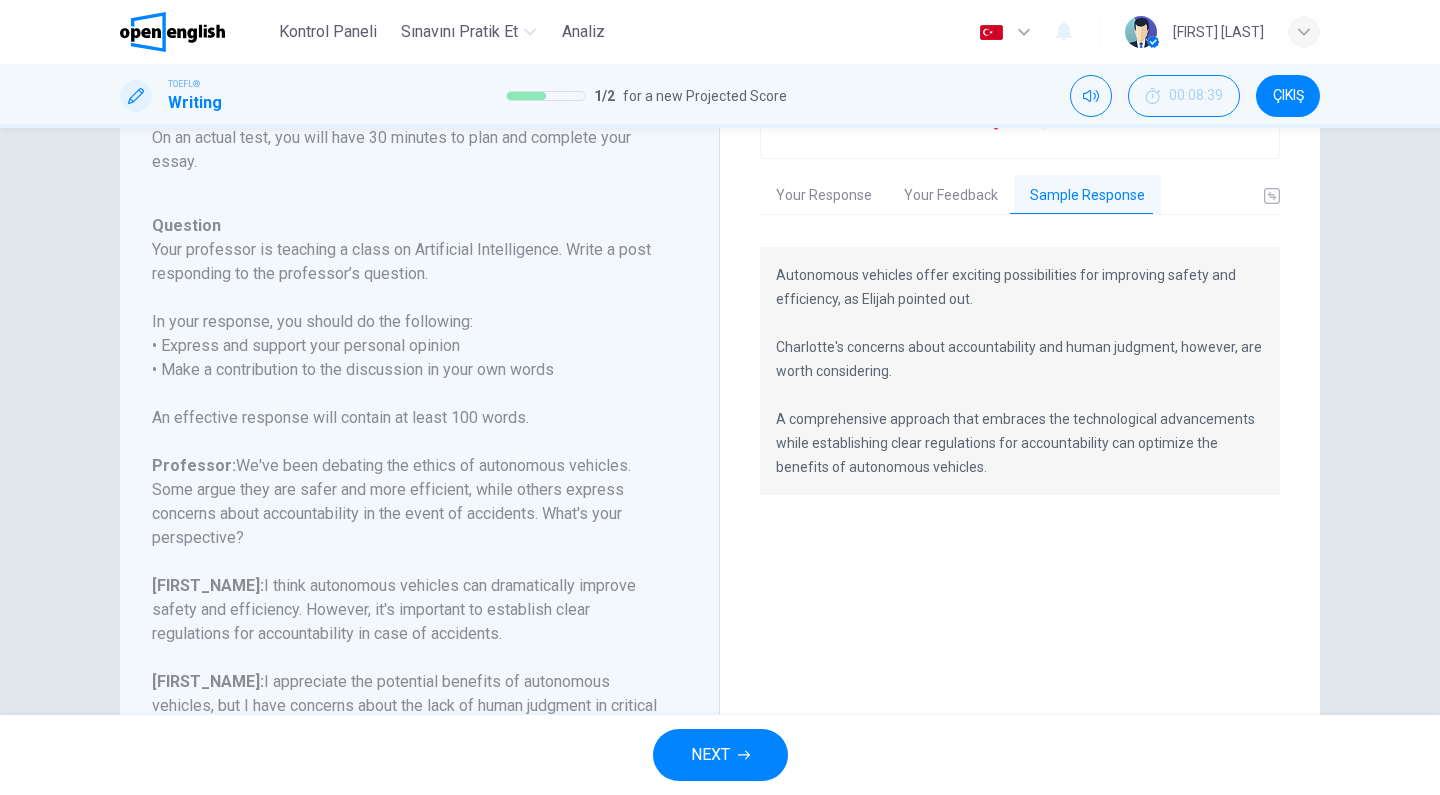 drag, startPoint x: 774, startPoint y: 273, endPoint x: 1161, endPoint y: 408, distance: 409.8707 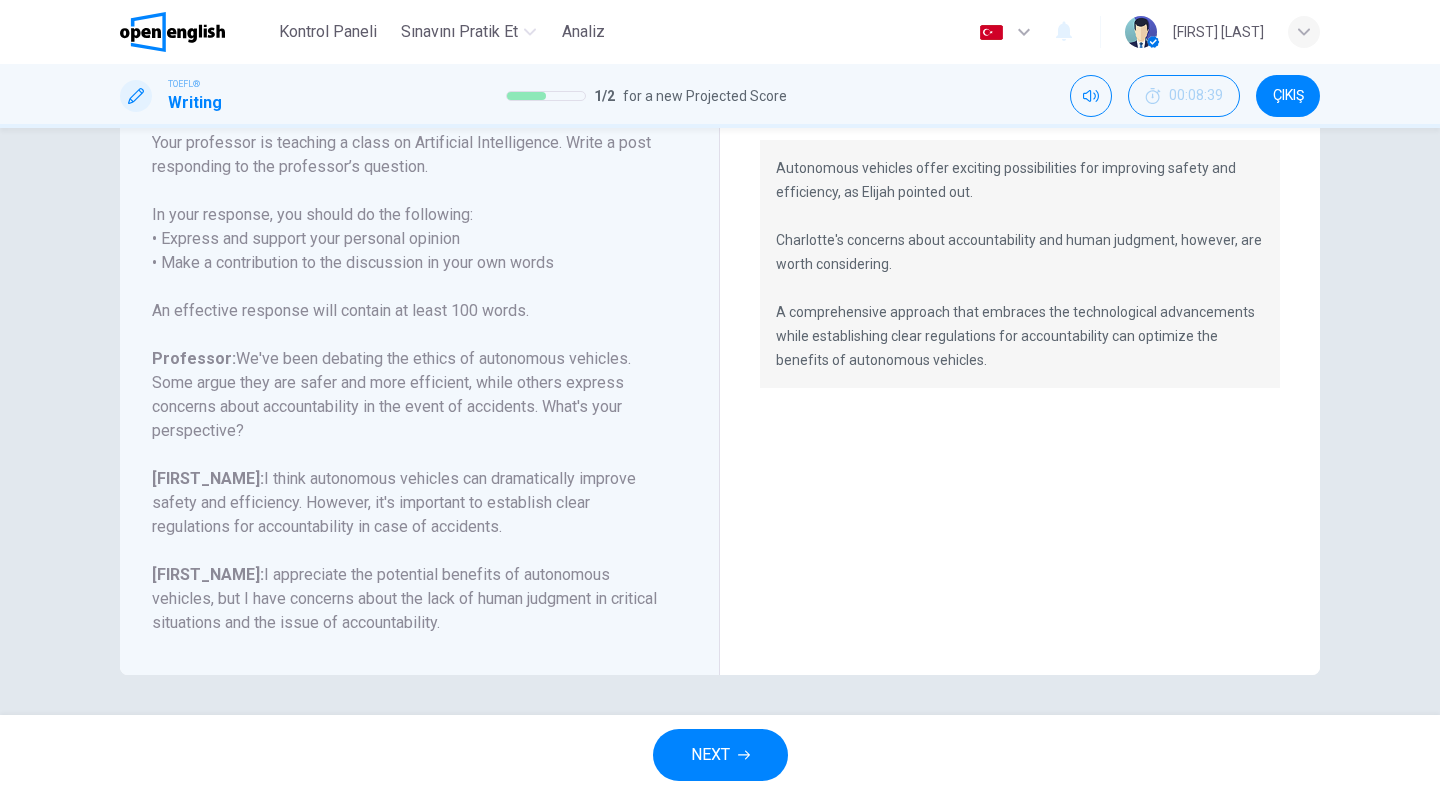 scroll, scrollTop: 303, scrollLeft: 0, axis: vertical 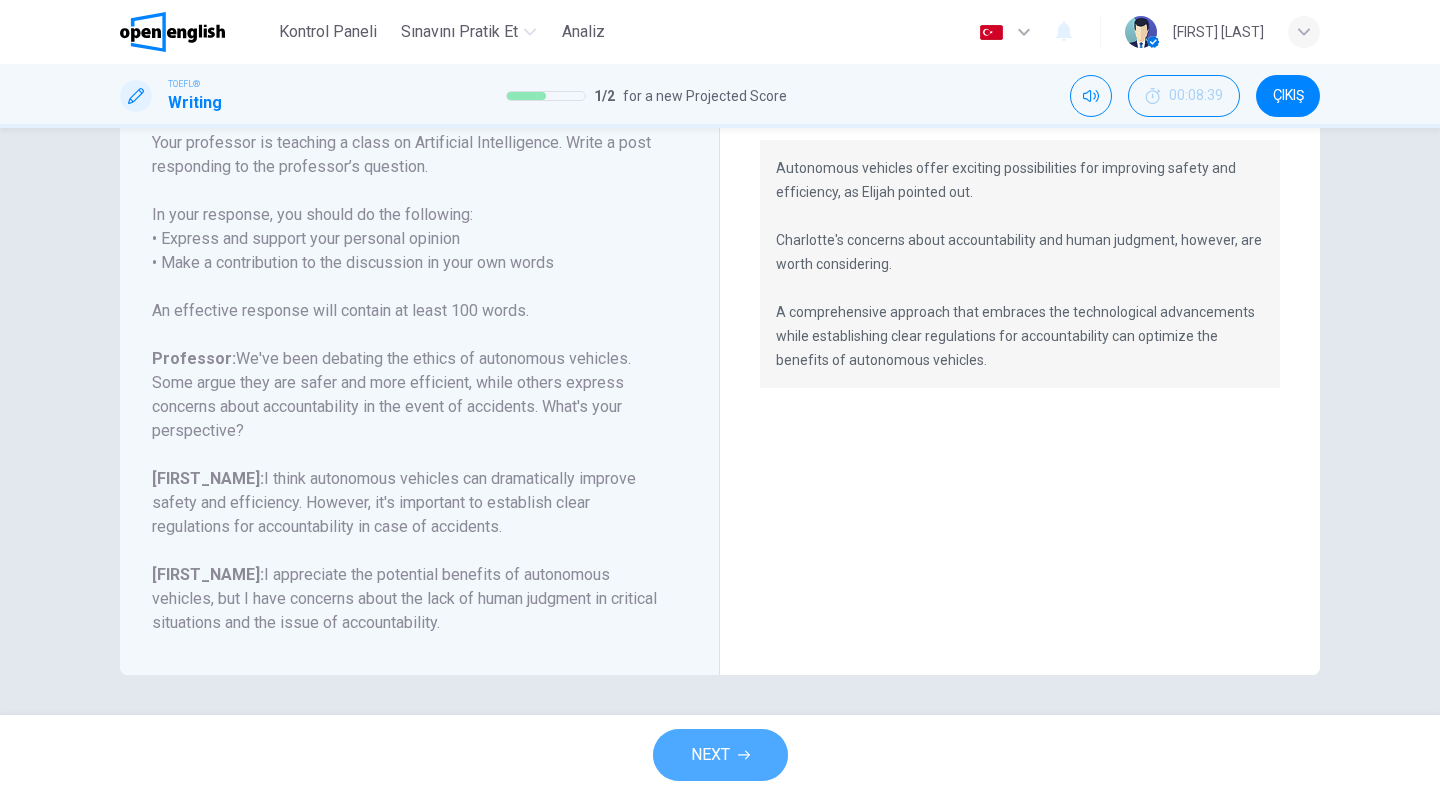 click on "NEXT" at bounding box center [710, 755] 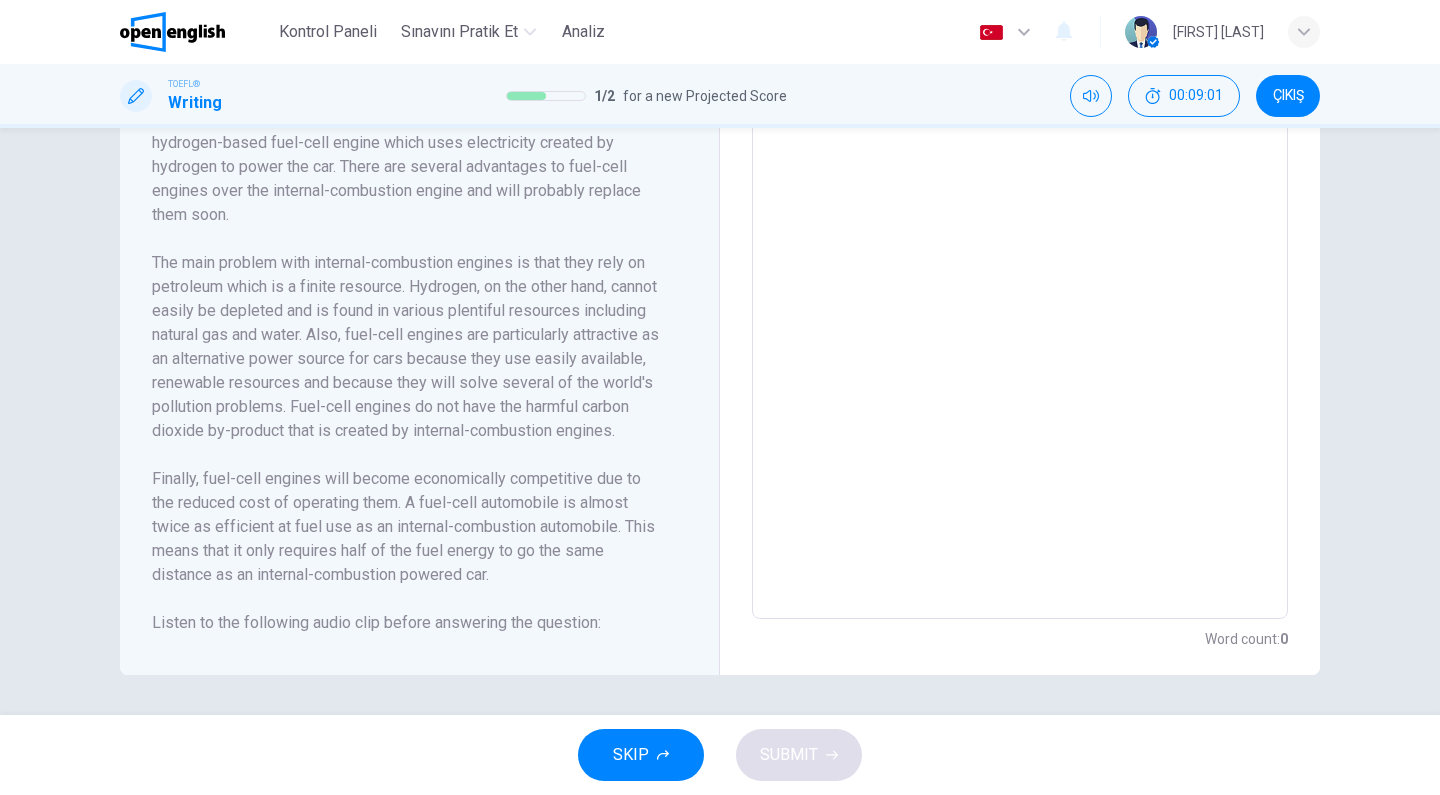 scroll, scrollTop: 558, scrollLeft: 0, axis: vertical 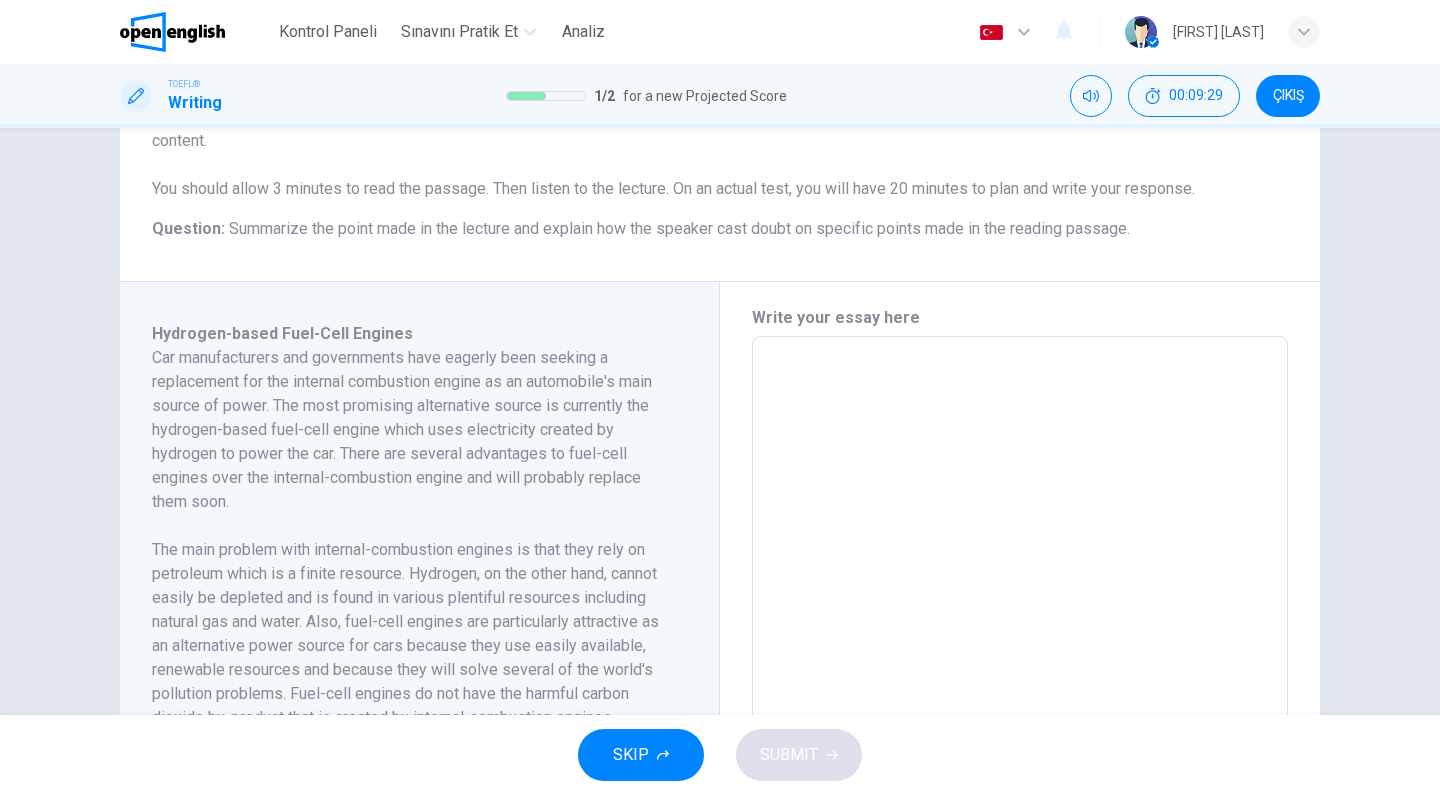 drag, startPoint x: 225, startPoint y: 225, endPoint x: 635, endPoint y: 218, distance: 410.05975 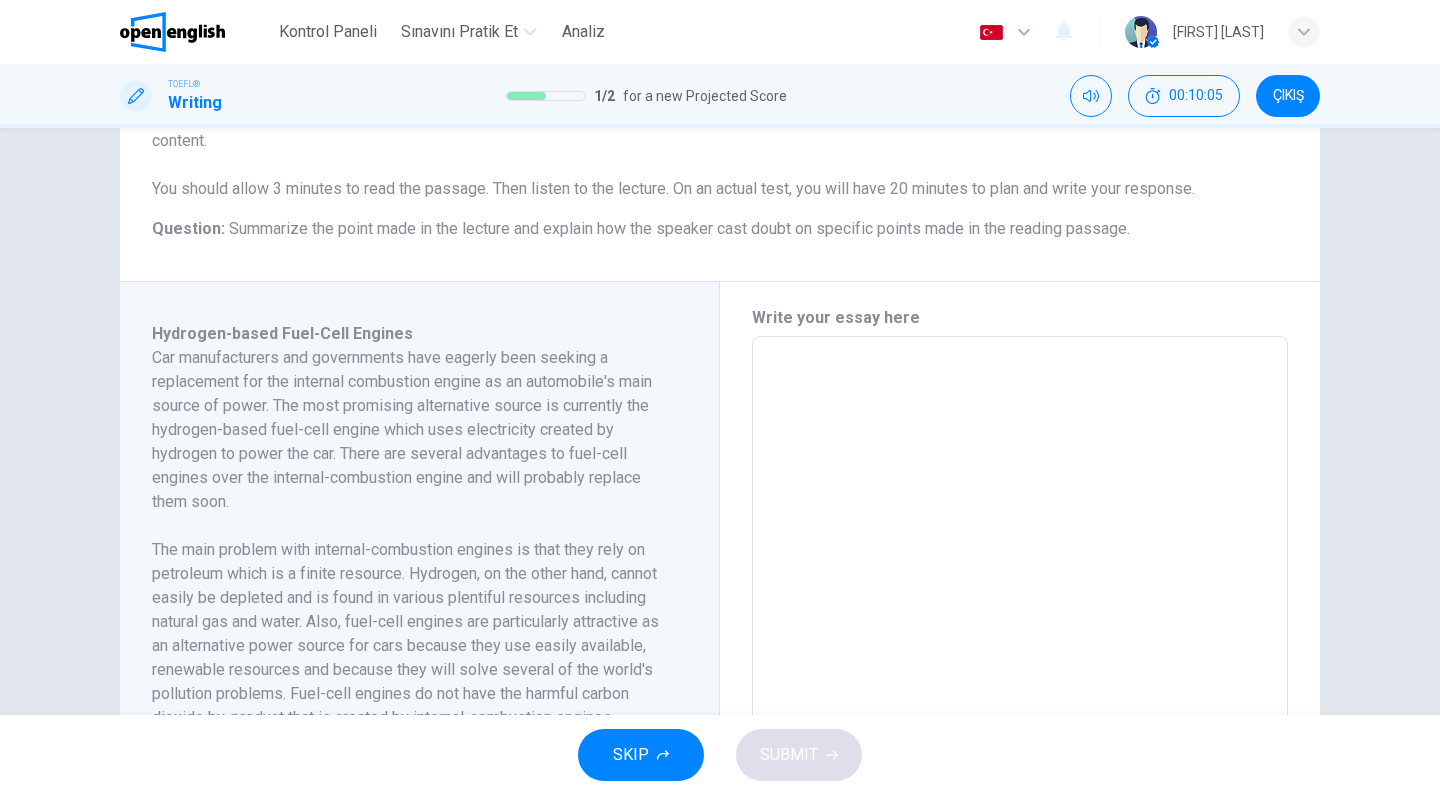 scroll, scrollTop: 0, scrollLeft: 0, axis: both 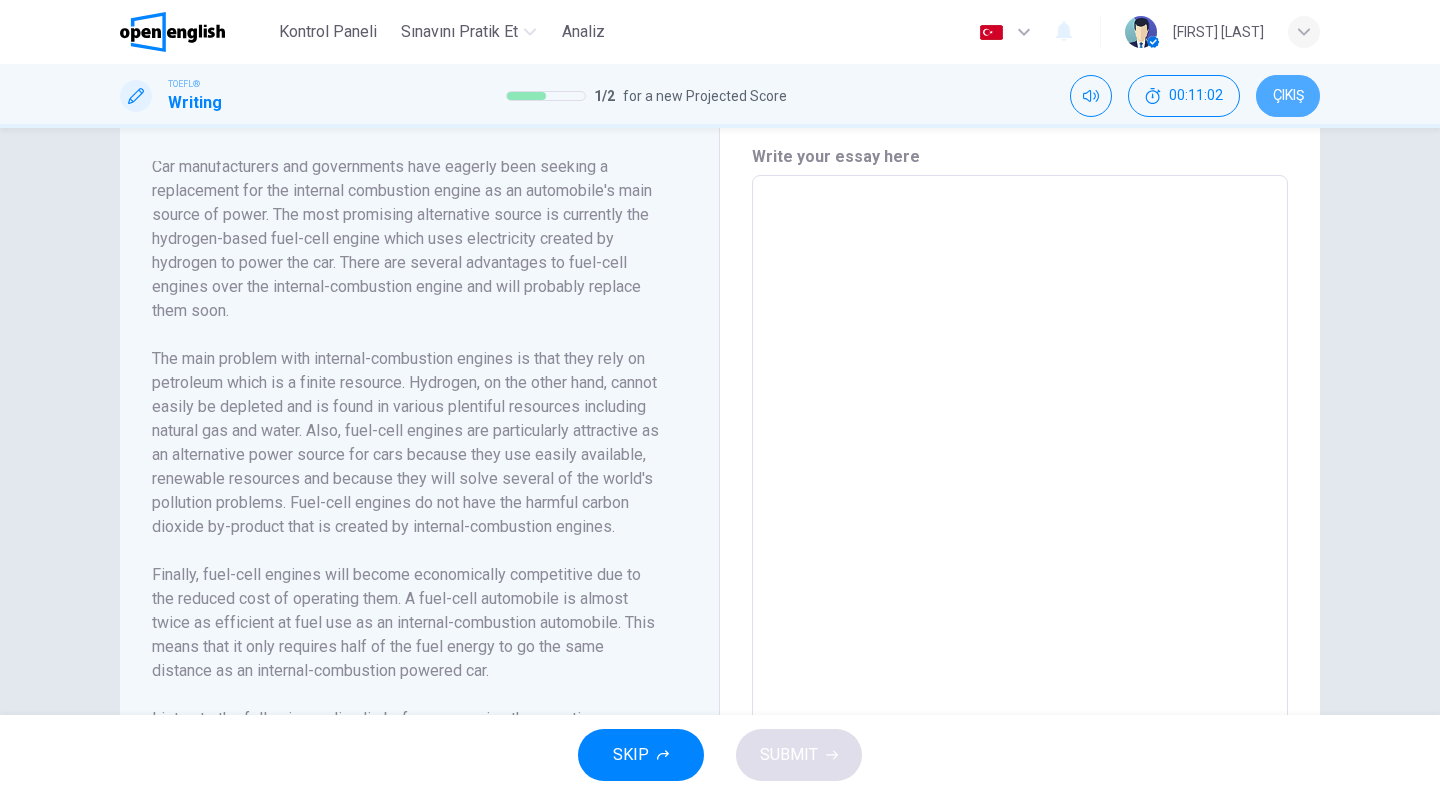 click on "ÇIKIŞ" at bounding box center [1288, 96] 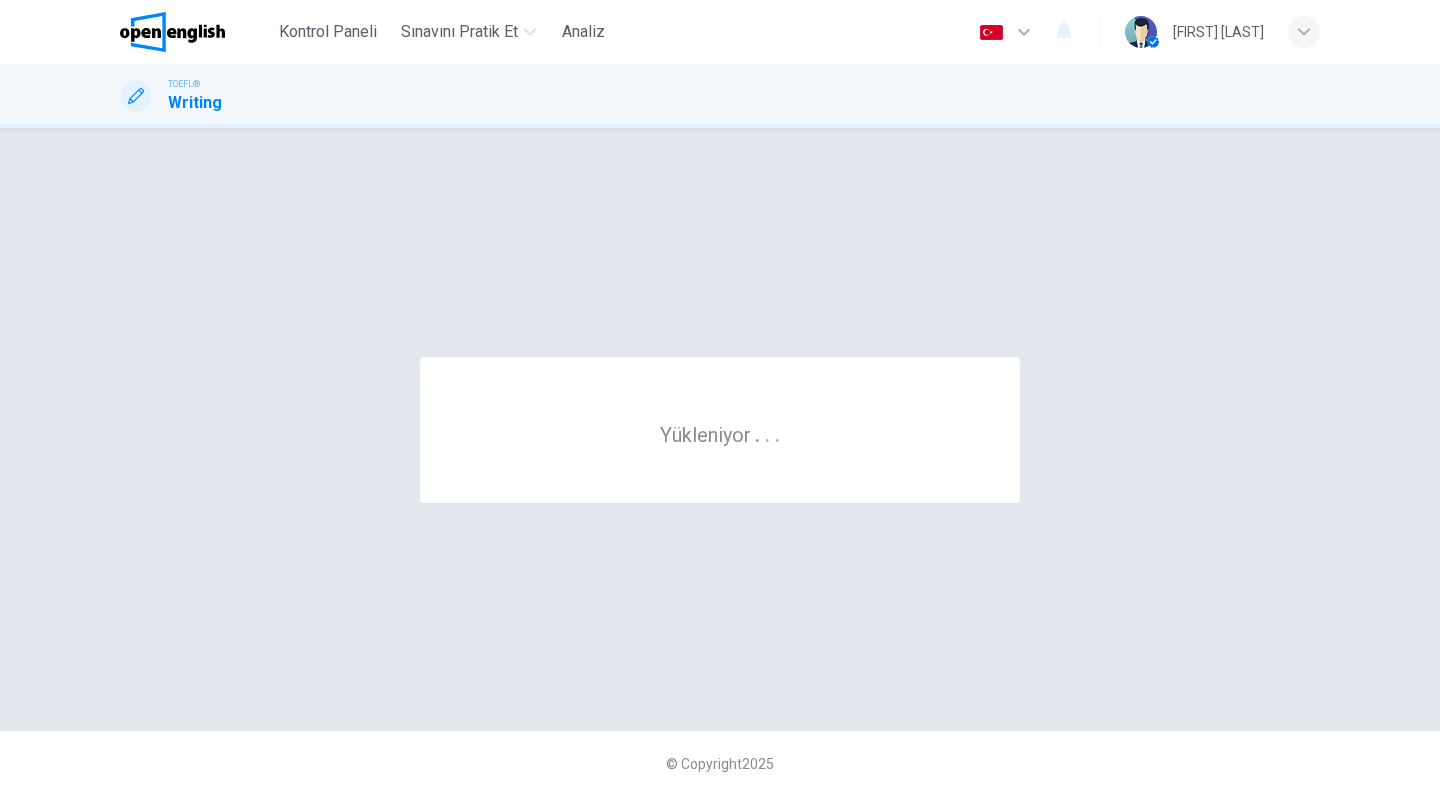 scroll, scrollTop: 0, scrollLeft: 0, axis: both 